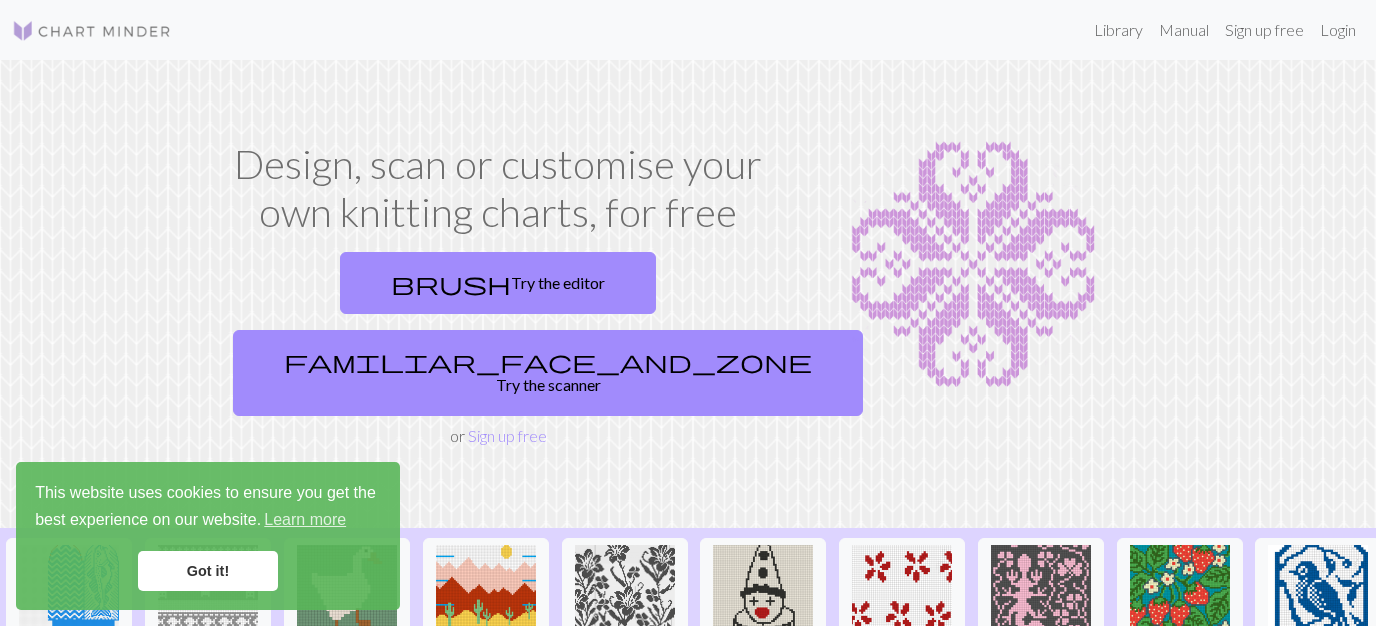 scroll, scrollTop: 0, scrollLeft: 0, axis: both 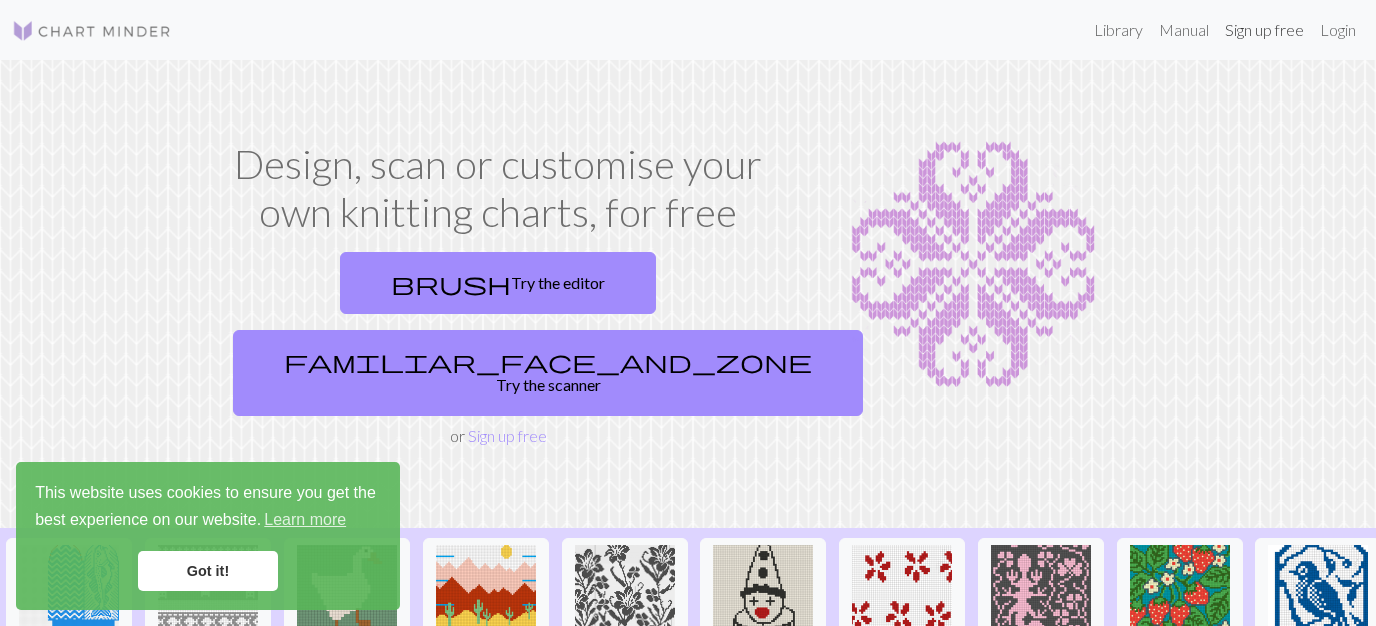 click on "Sign up free" at bounding box center [1264, 30] 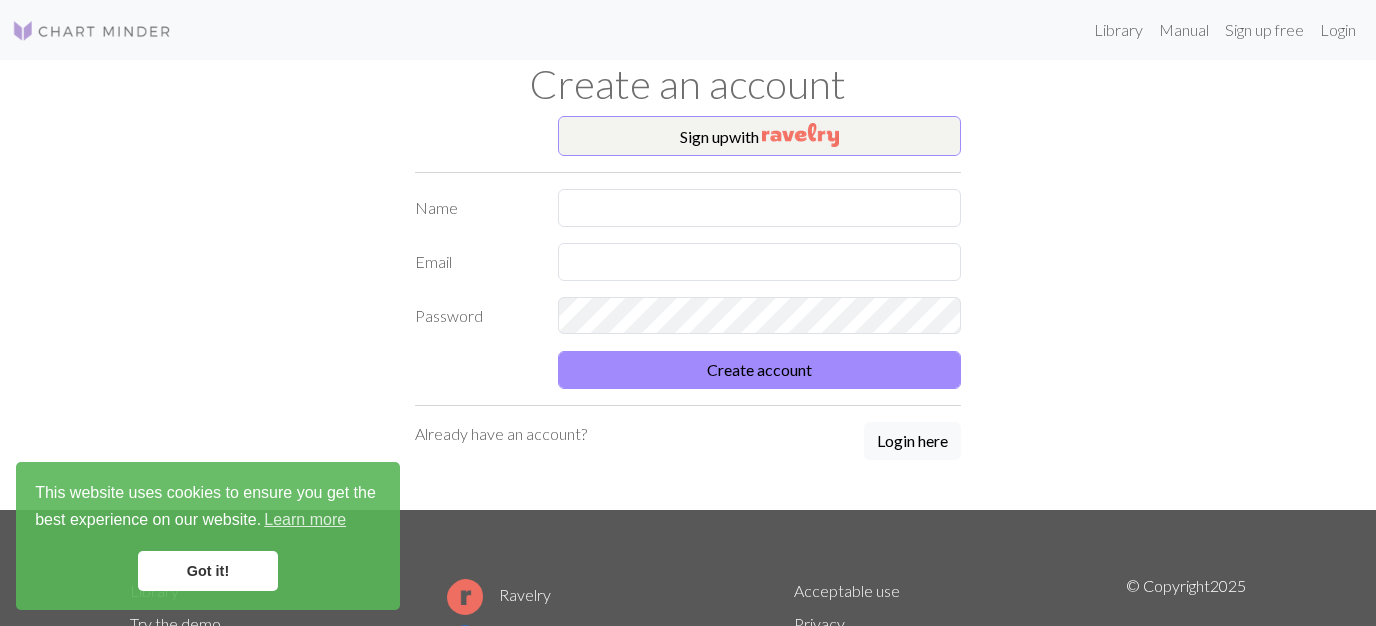 click on "Got it!" at bounding box center [208, 571] 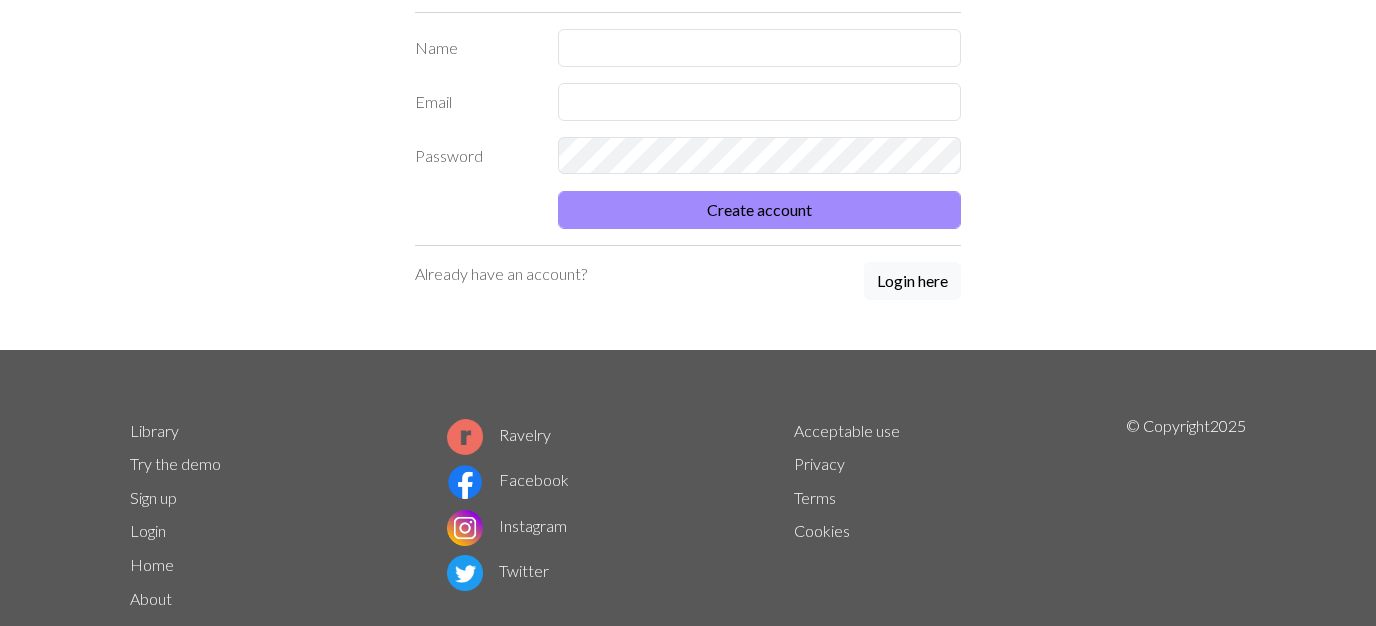 scroll, scrollTop: 212, scrollLeft: 0, axis: vertical 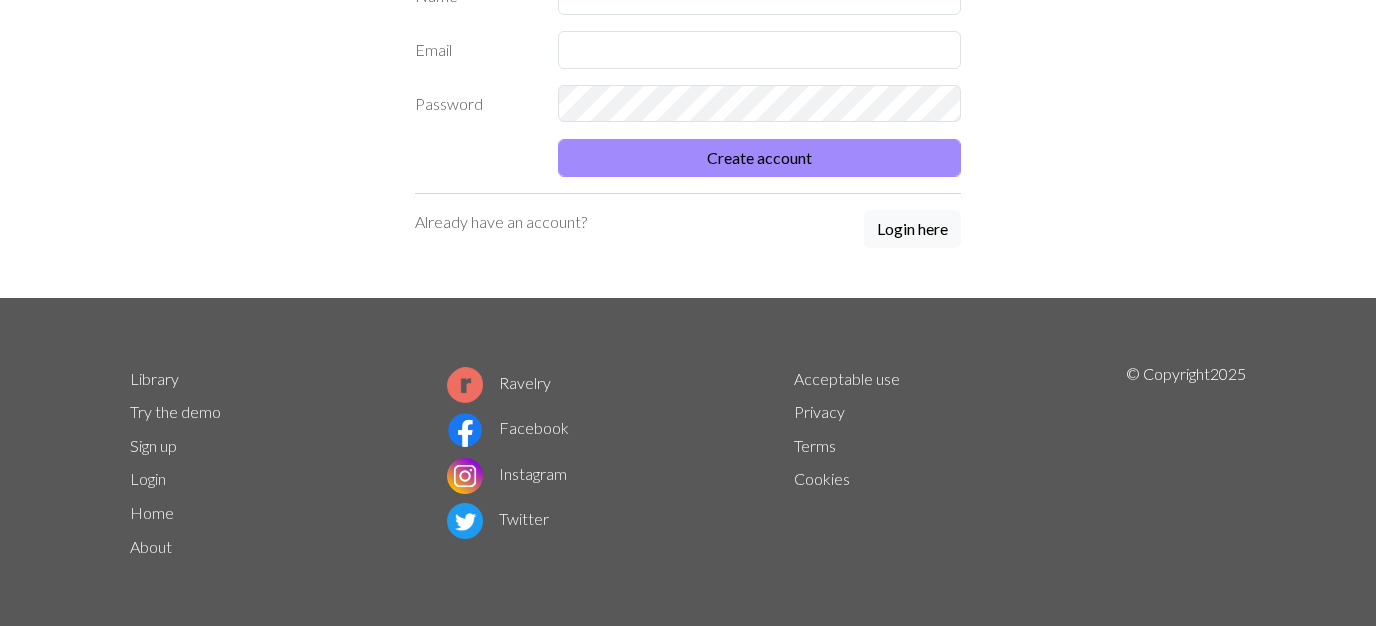click on "About" at bounding box center [151, 546] 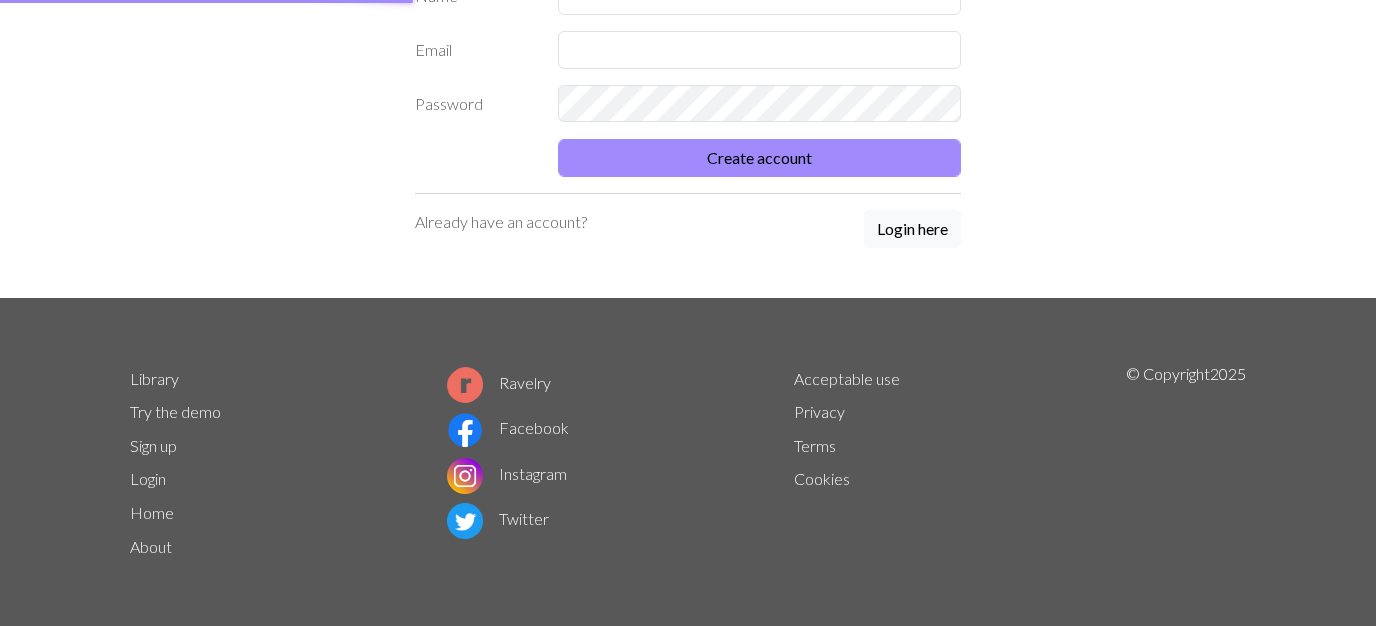 scroll, scrollTop: 0, scrollLeft: 0, axis: both 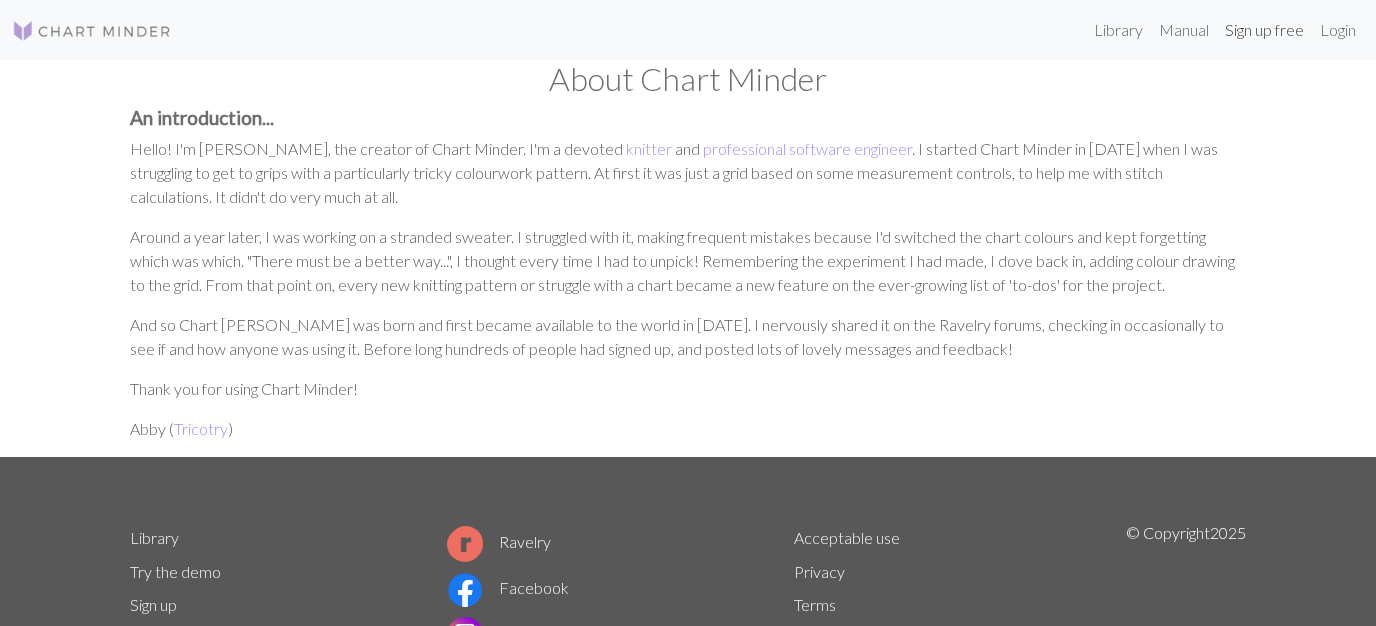 click on "Sign up free" at bounding box center [1264, 30] 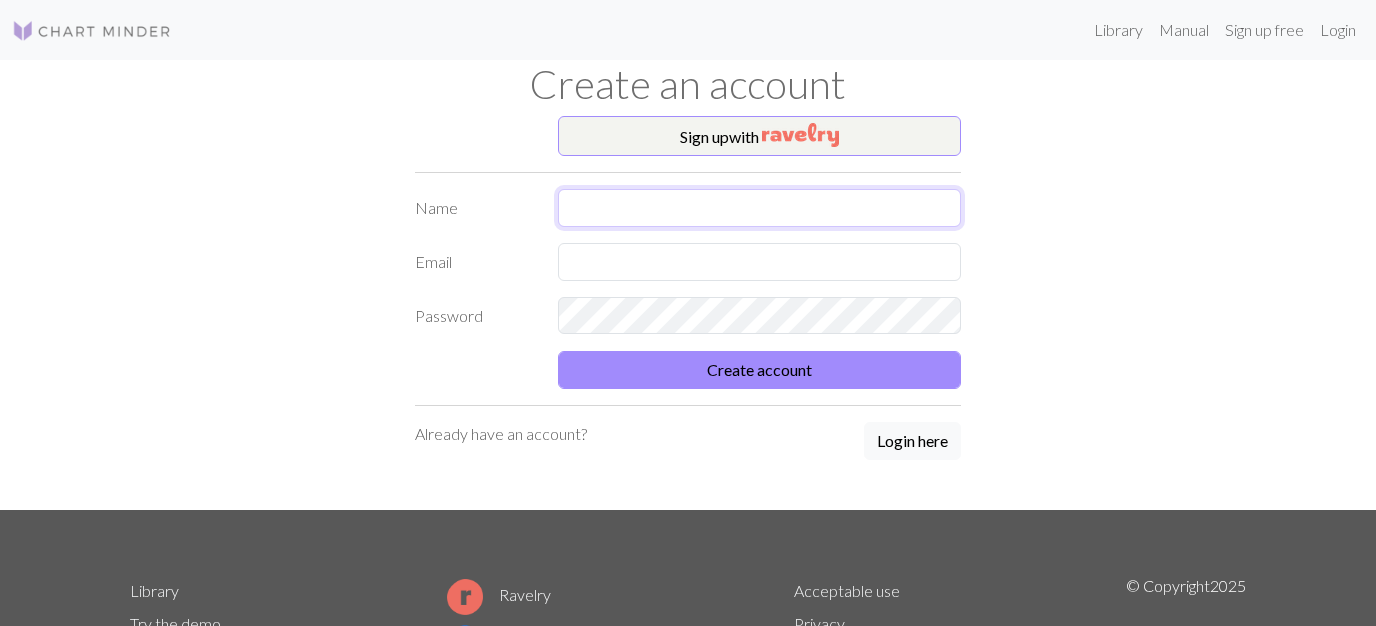 click at bounding box center (760, 208) 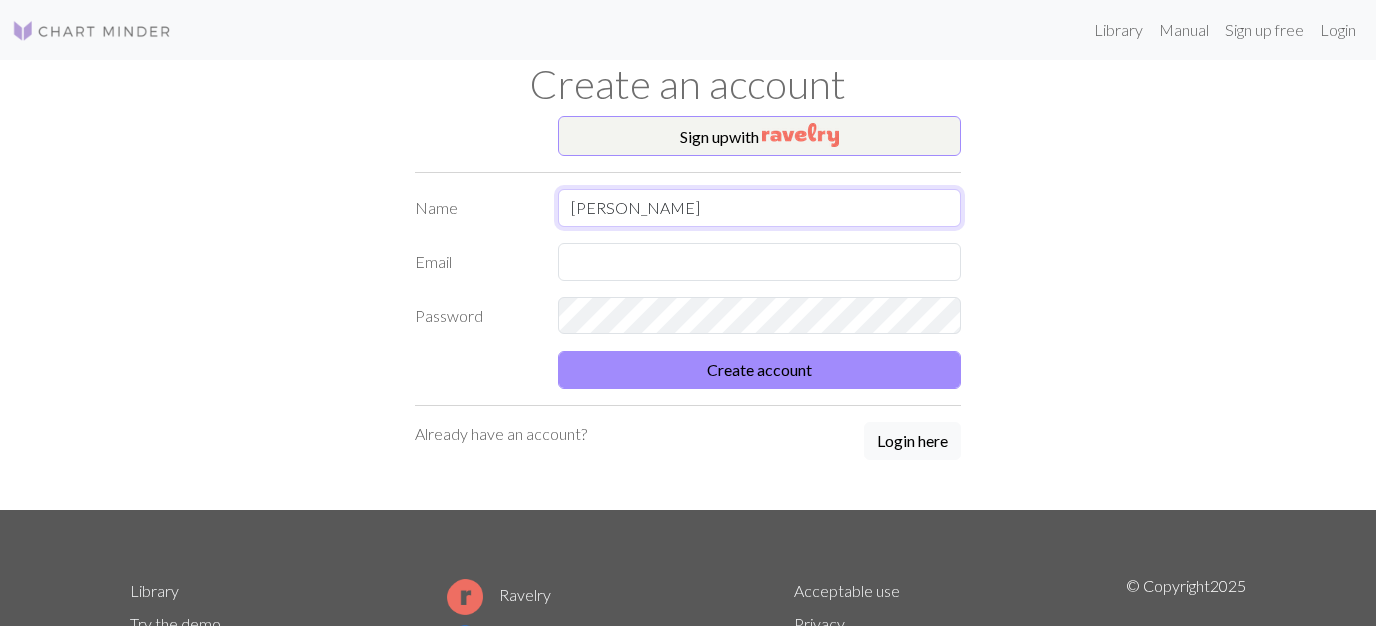 type on "Annette" 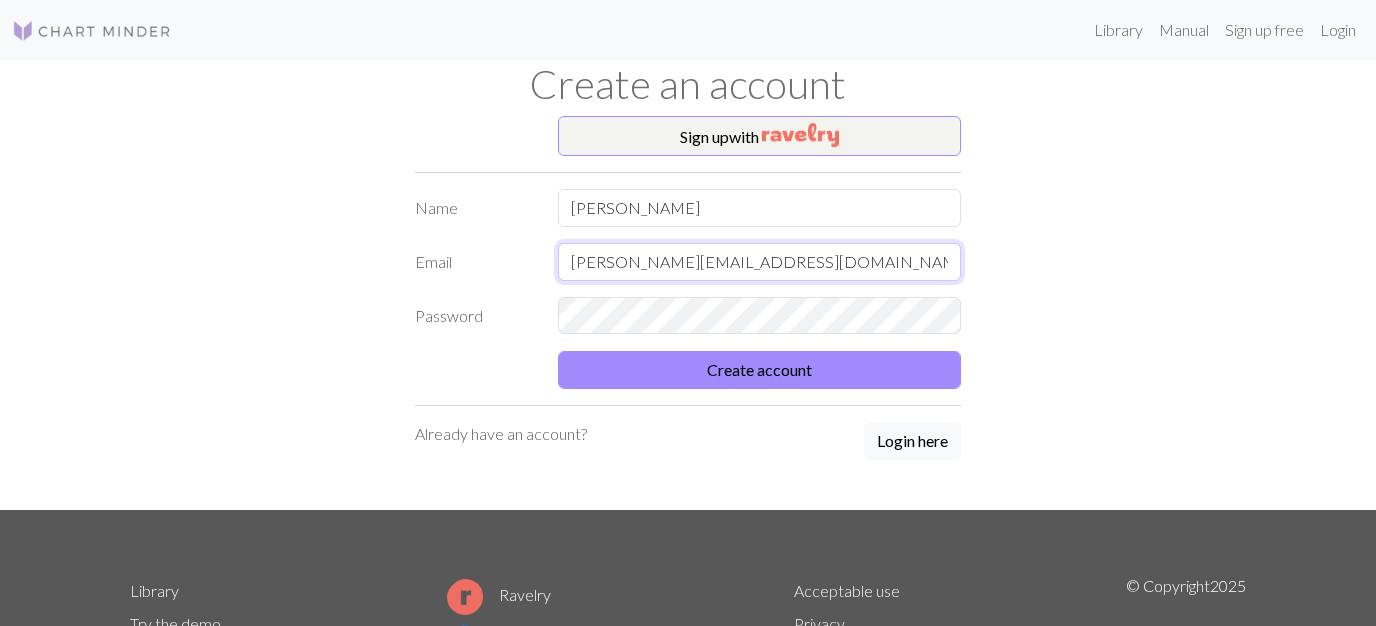 click on "annette@annettepetavy.com" at bounding box center [760, 262] 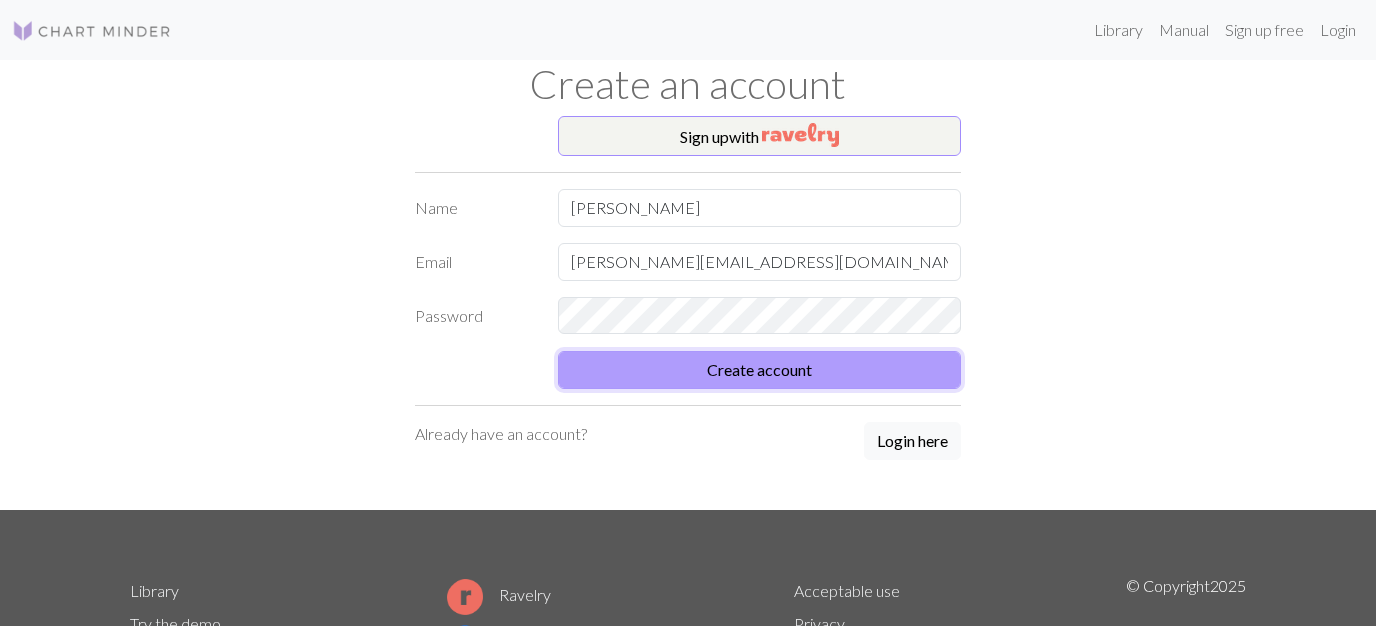 click on "Create account" at bounding box center [760, 370] 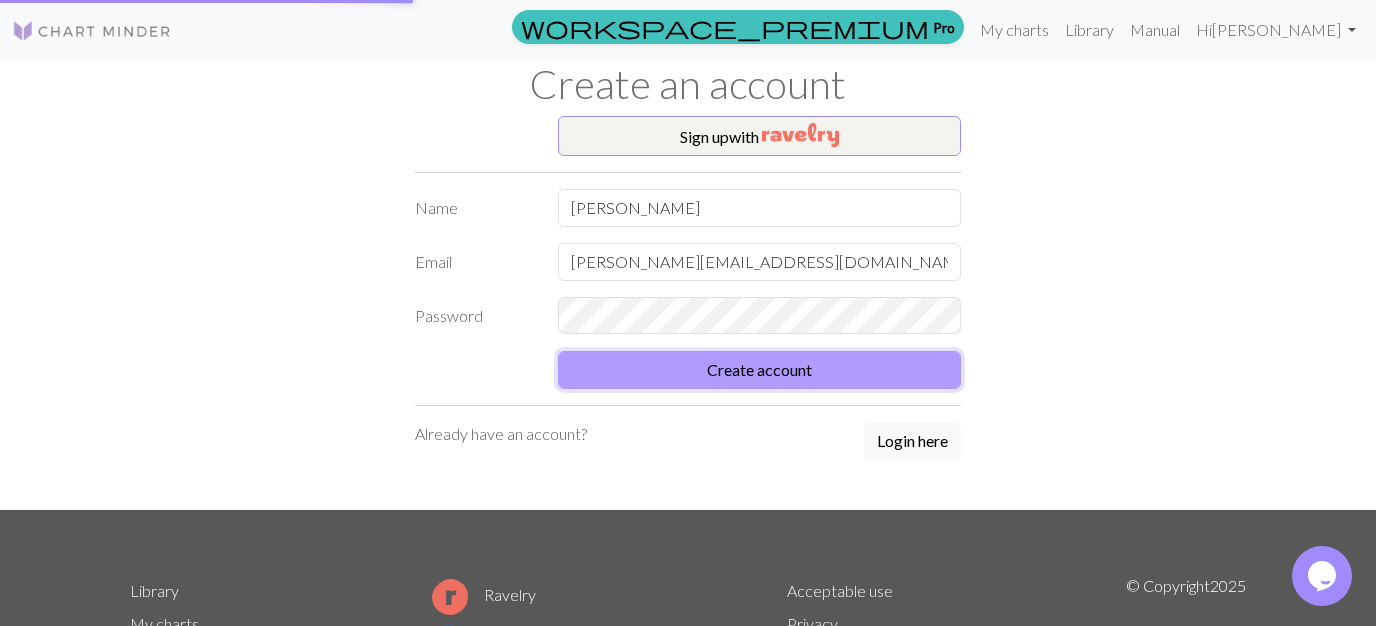 scroll, scrollTop: 0, scrollLeft: 0, axis: both 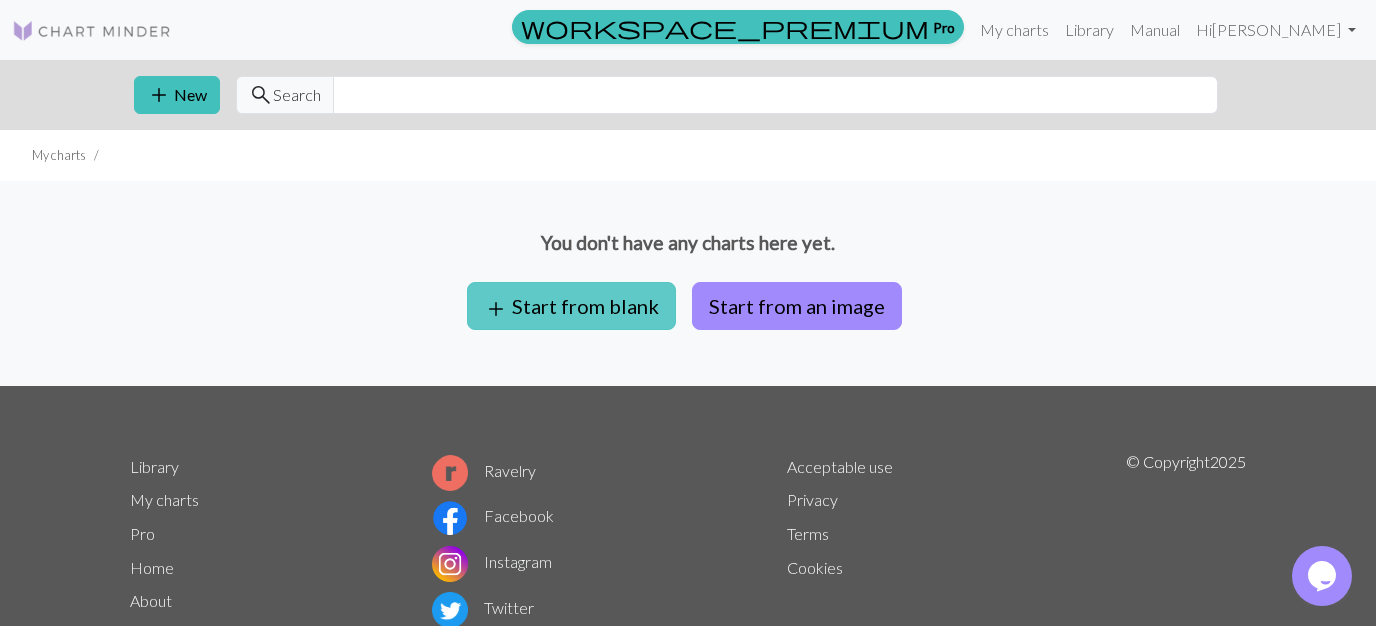 click on "add   Start from blank" at bounding box center (571, 306) 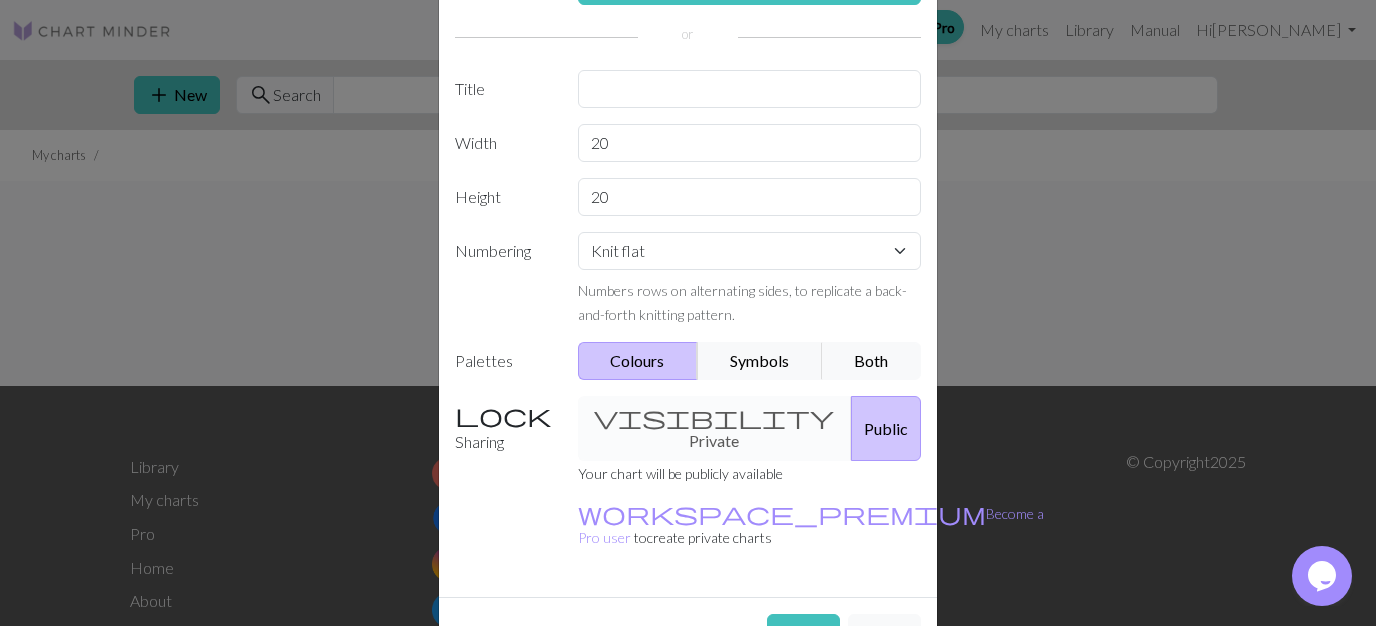 scroll, scrollTop: 159, scrollLeft: 0, axis: vertical 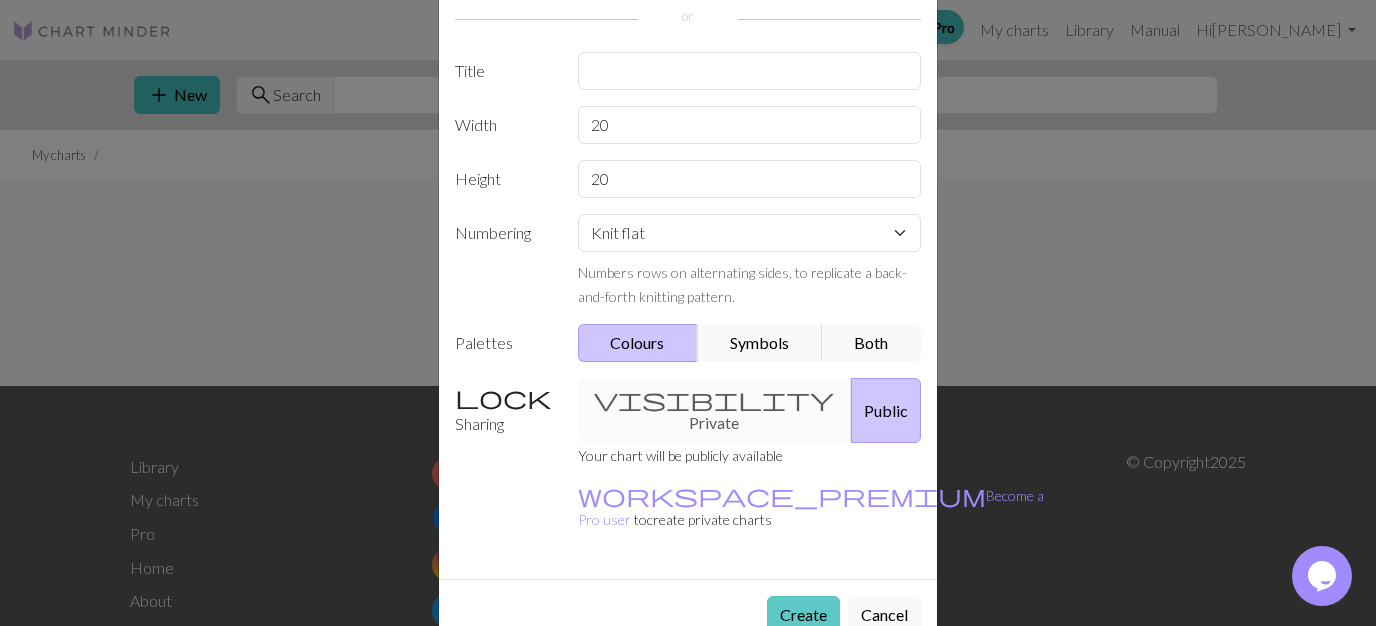 click on "Create" at bounding box center (803, 615) 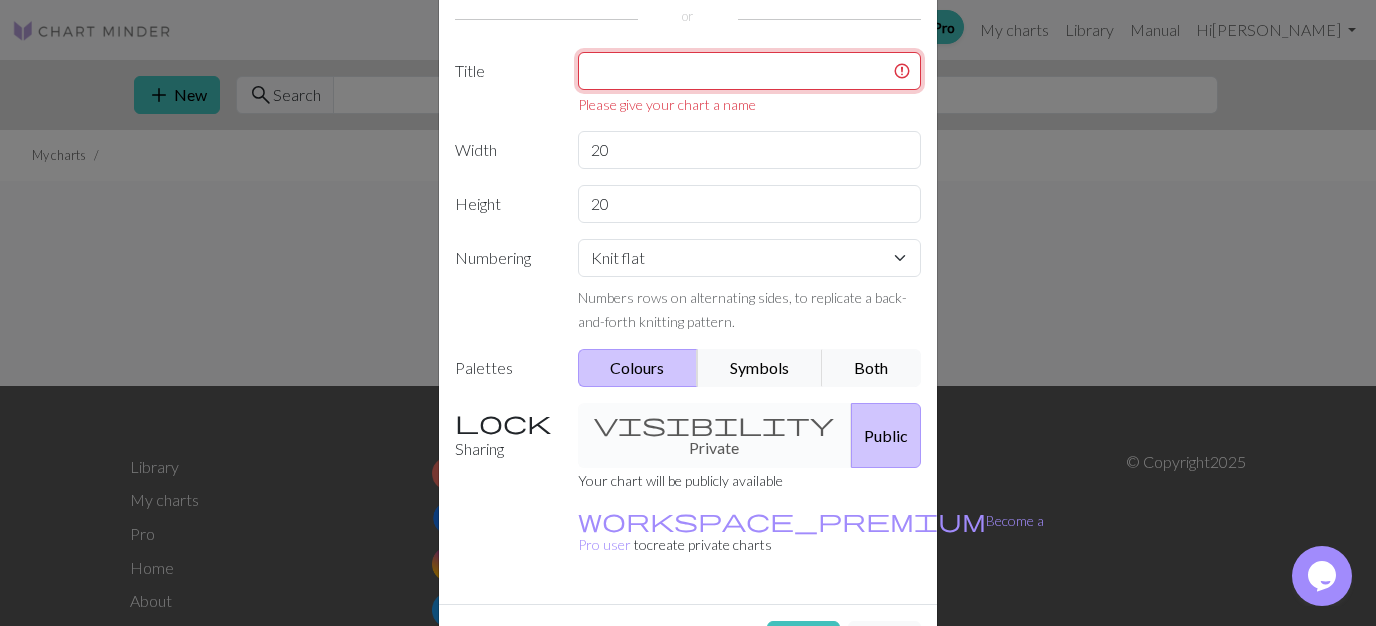 click at bounding box center (750, 71) 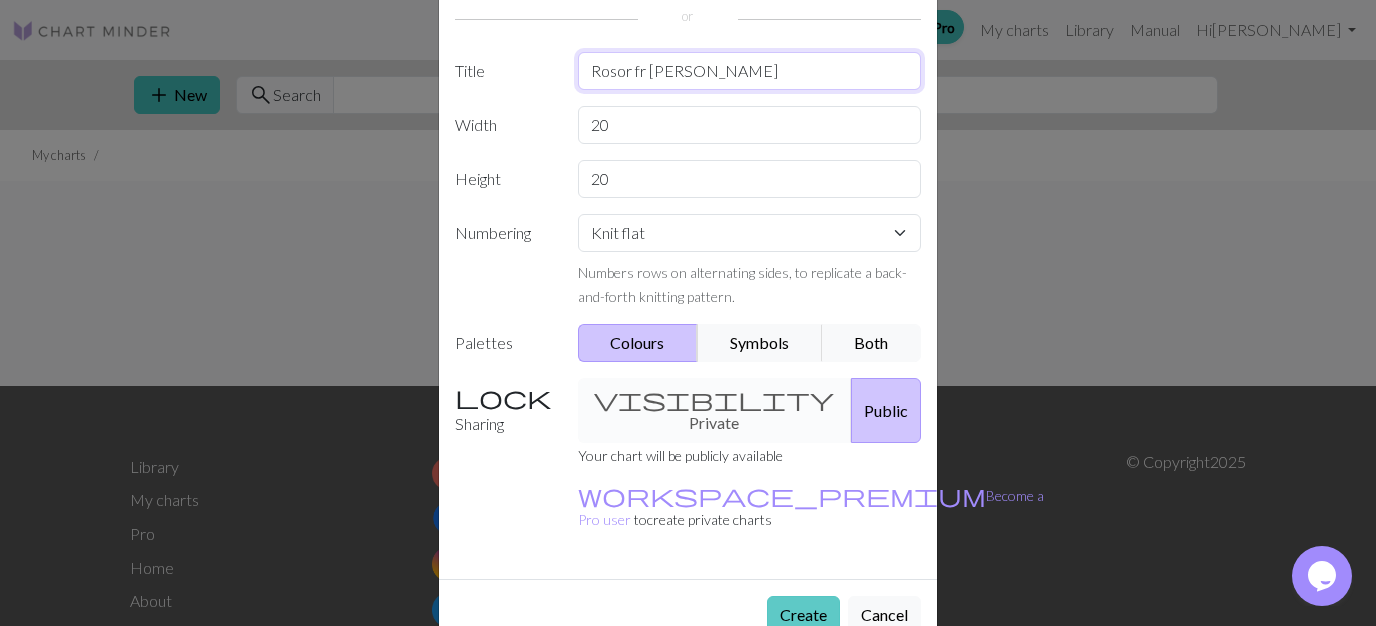 type on "Rosor fr Rone" 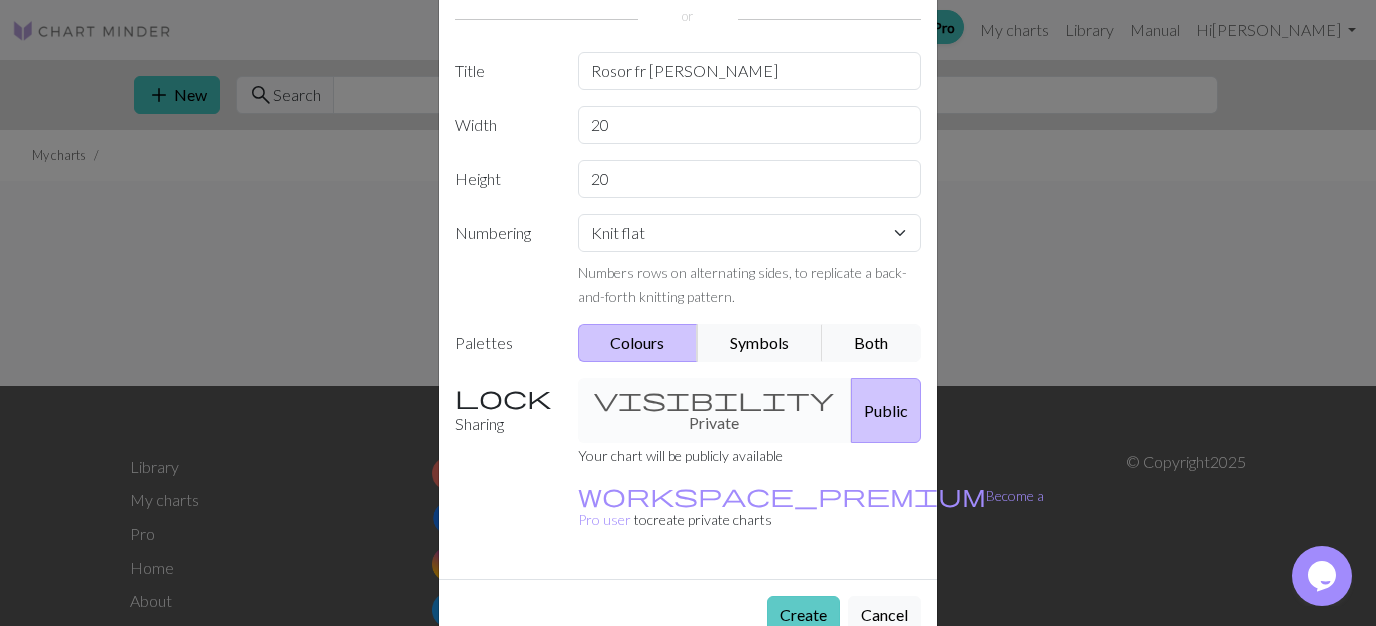 click on "Create" at bounding box center (803, 615) 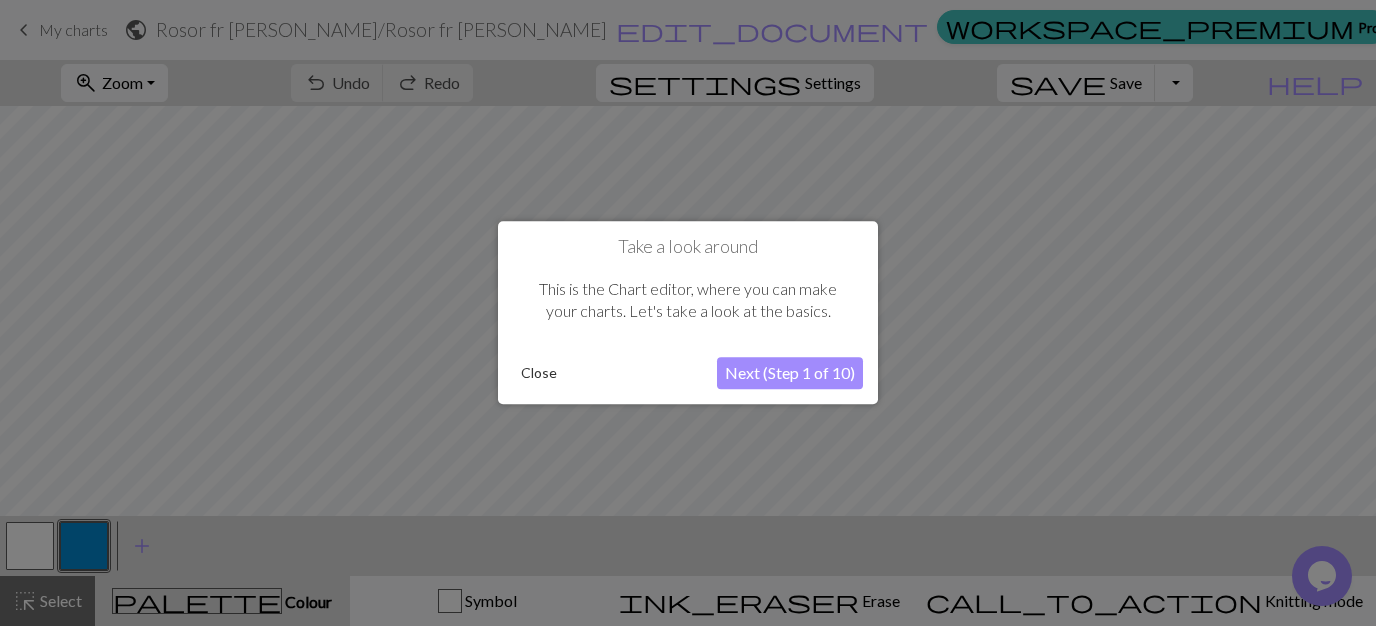 click on "Next (Step 1 of 10)" at bounding box center (790, 374) 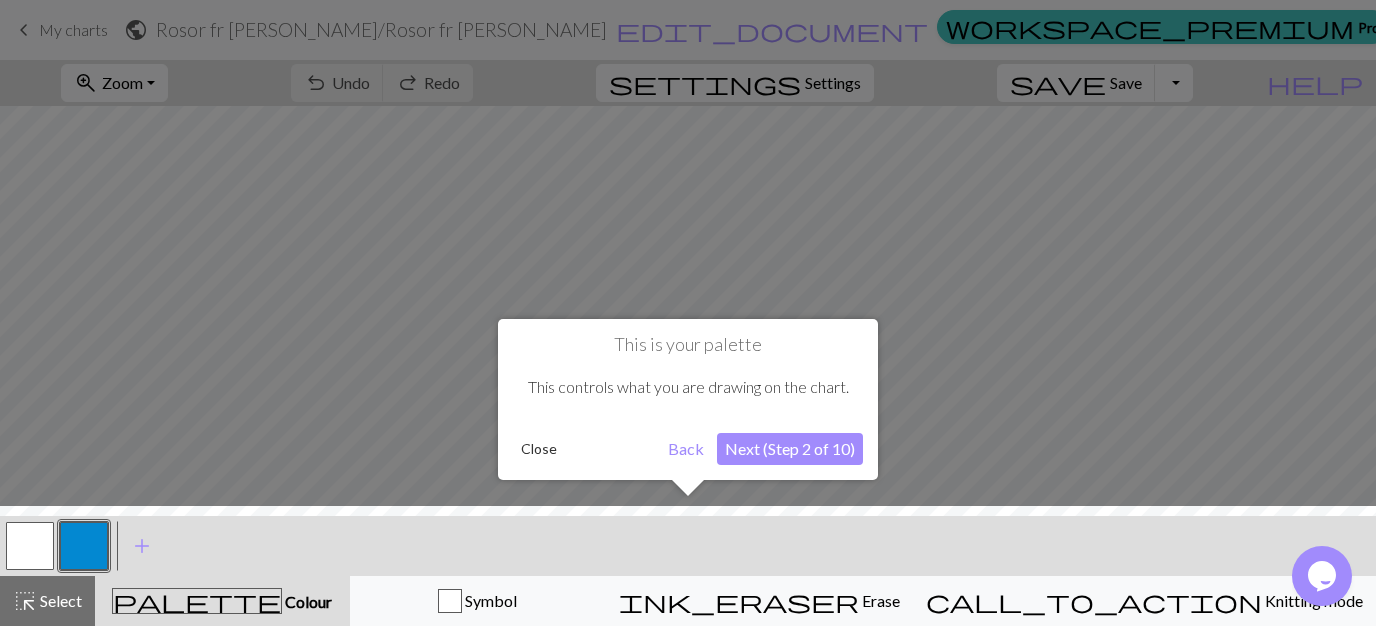 click on "Next (Step 2 of 10)" at bounding box center [790, 449] 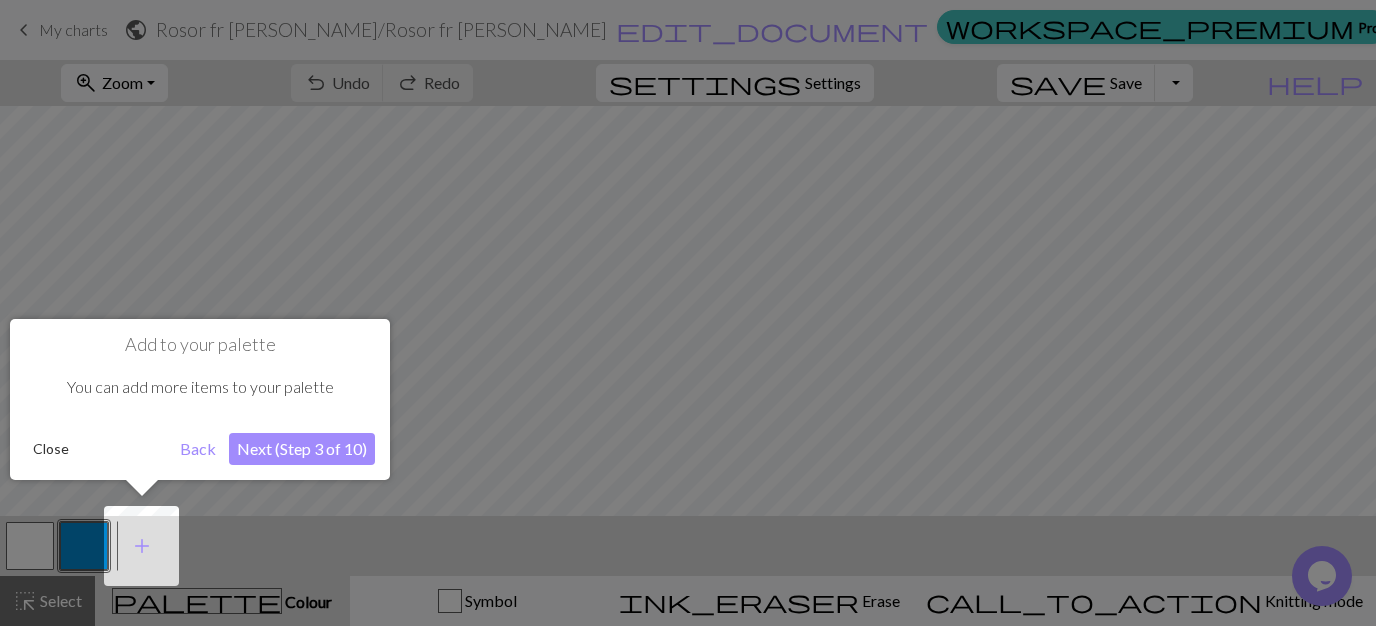 click on "Next (Step 3 of 10)" at bounding box center (302, 449) 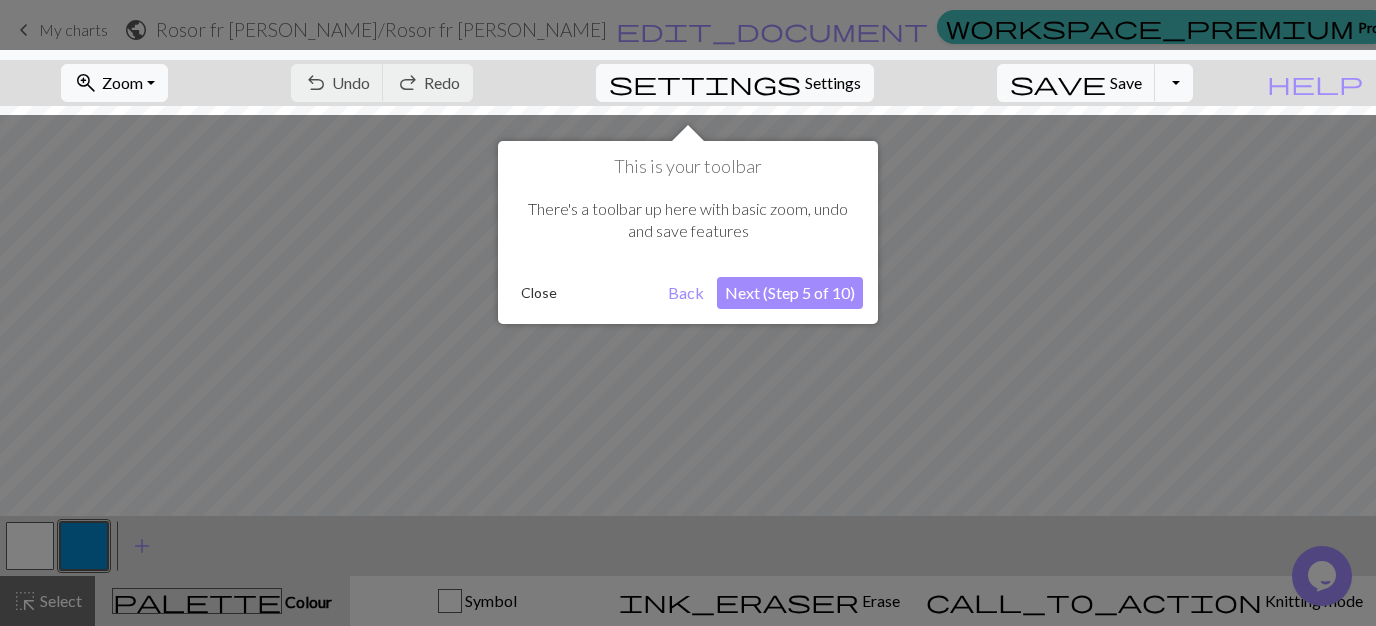 click on "Next (Step 5 of 10)" at bounding box center (790, 293) 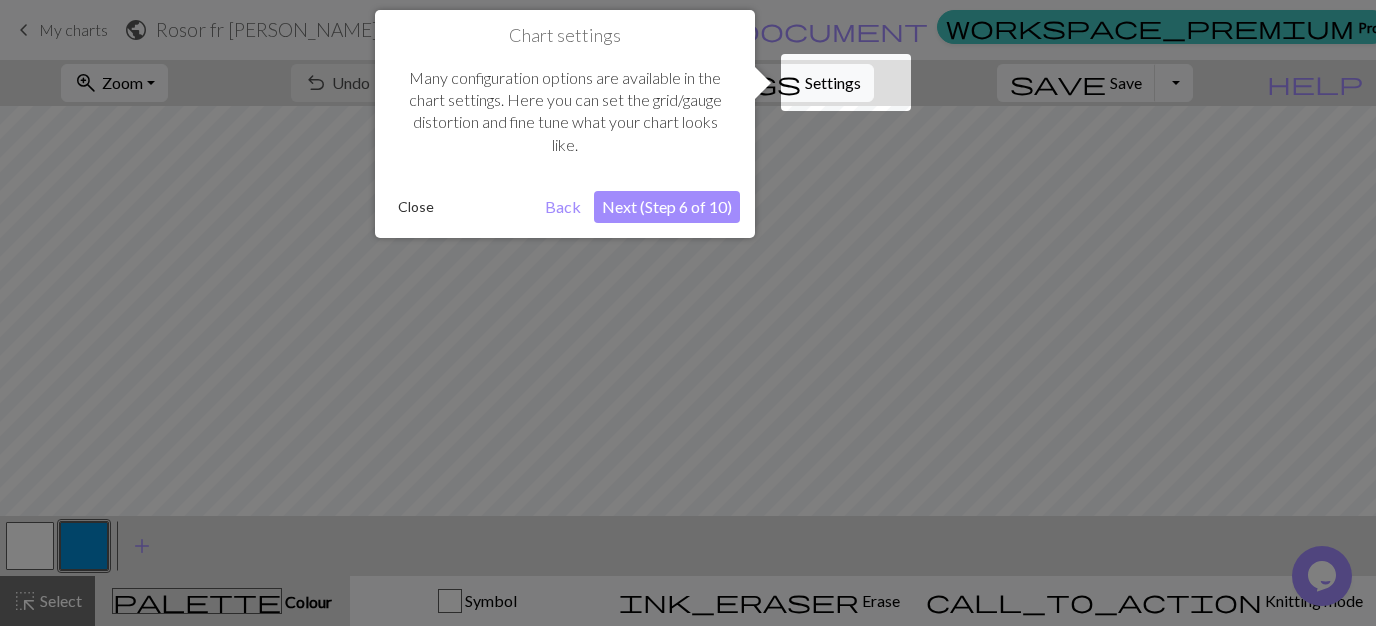 click on "Next (Step 6 of 10)" at bounding box center [667, 207] 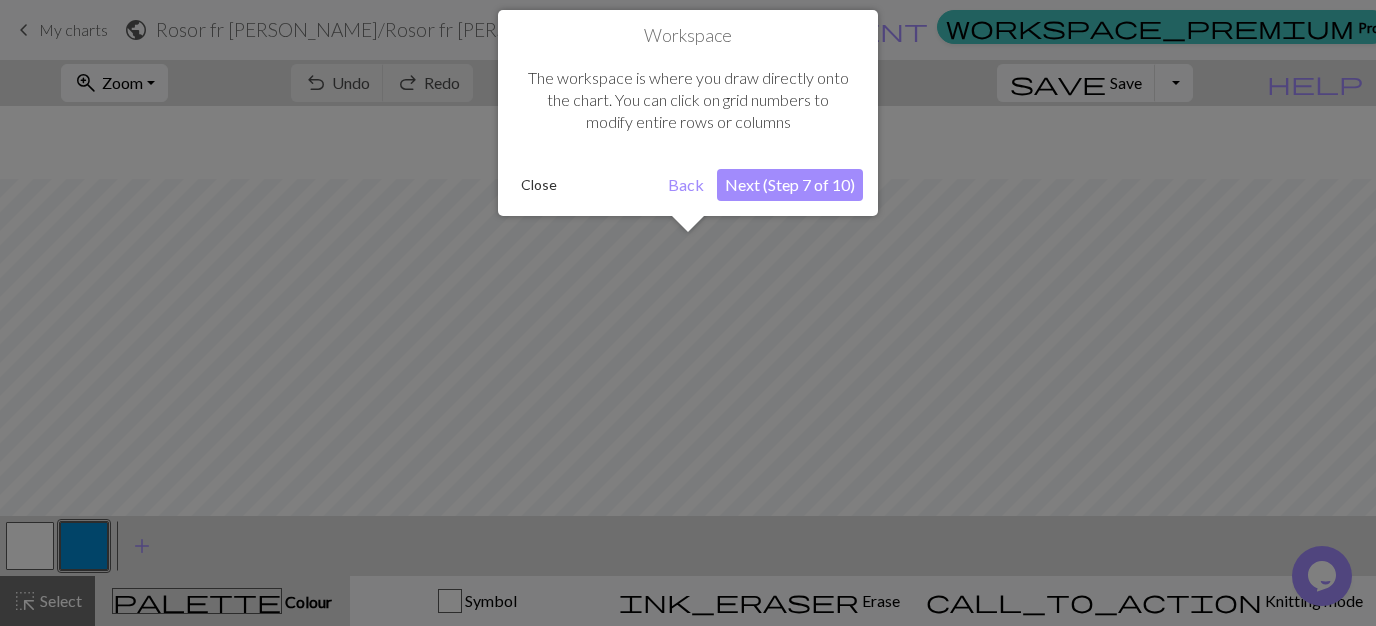 scroll, scrollTop: 75, scrollLeft: 0, axis: vertical 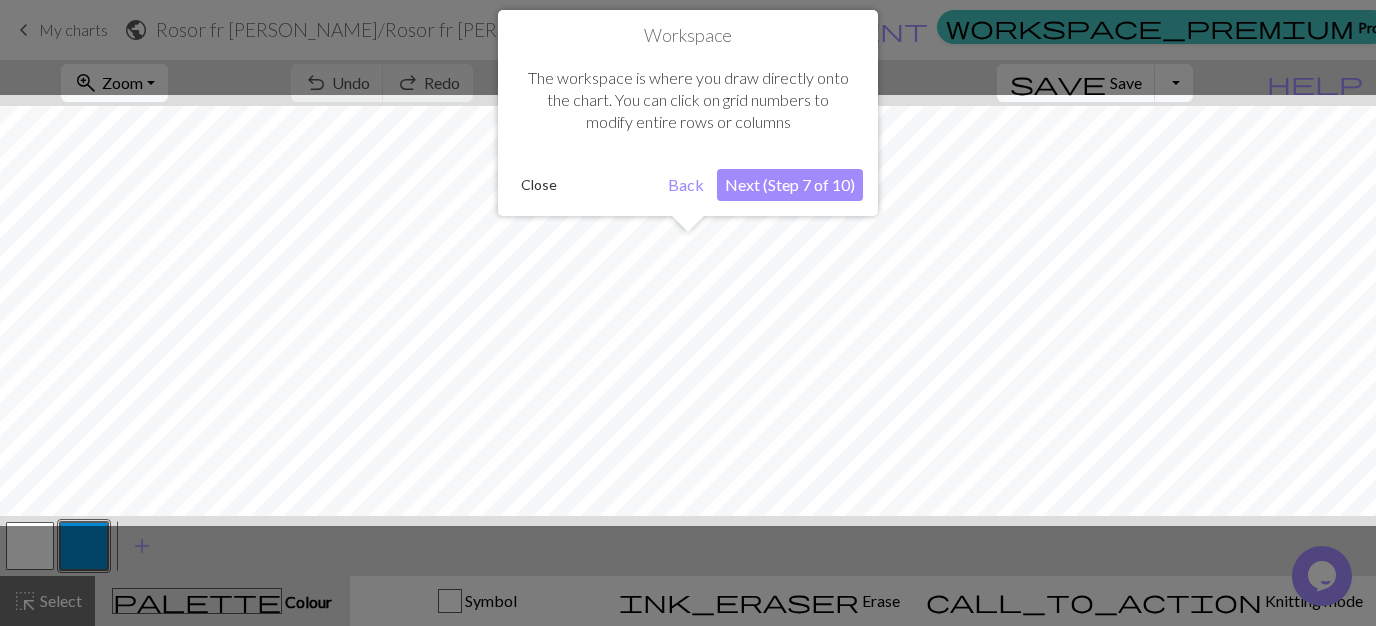 click on "Next (Step 7 of 10)" at bounding box center [790, 185] 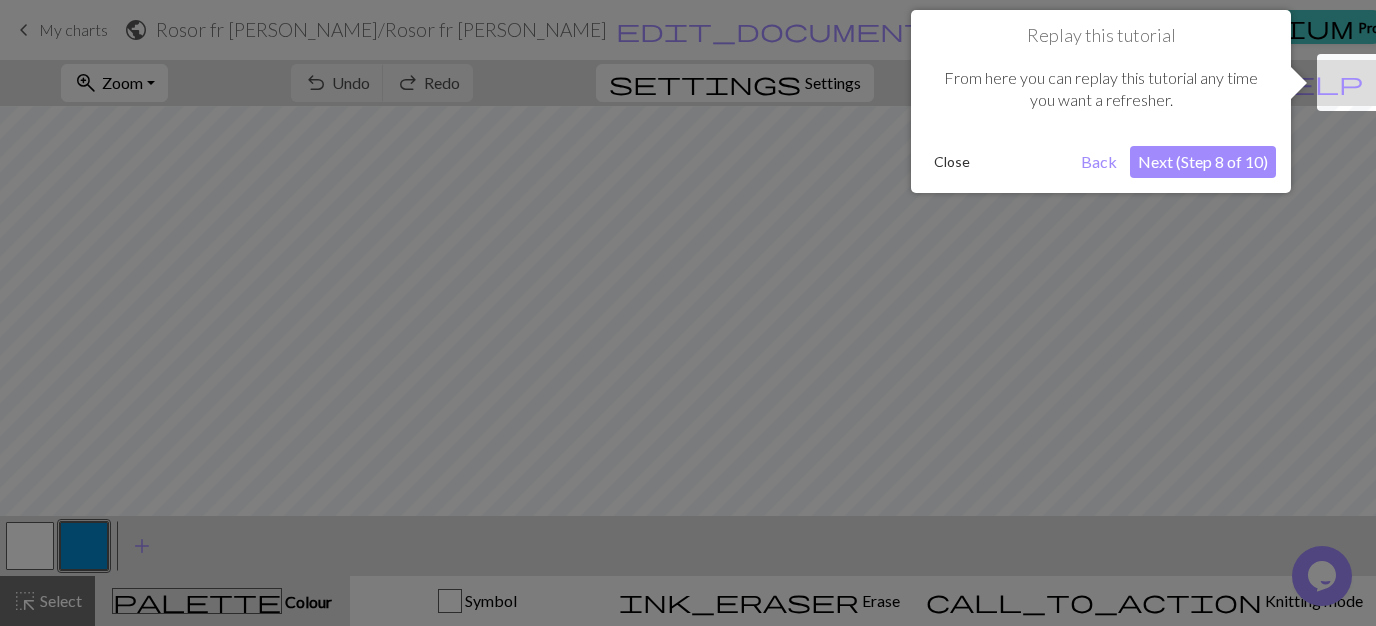click on "Next (Step 8 of 10)" at bounding box center (1203, 162) 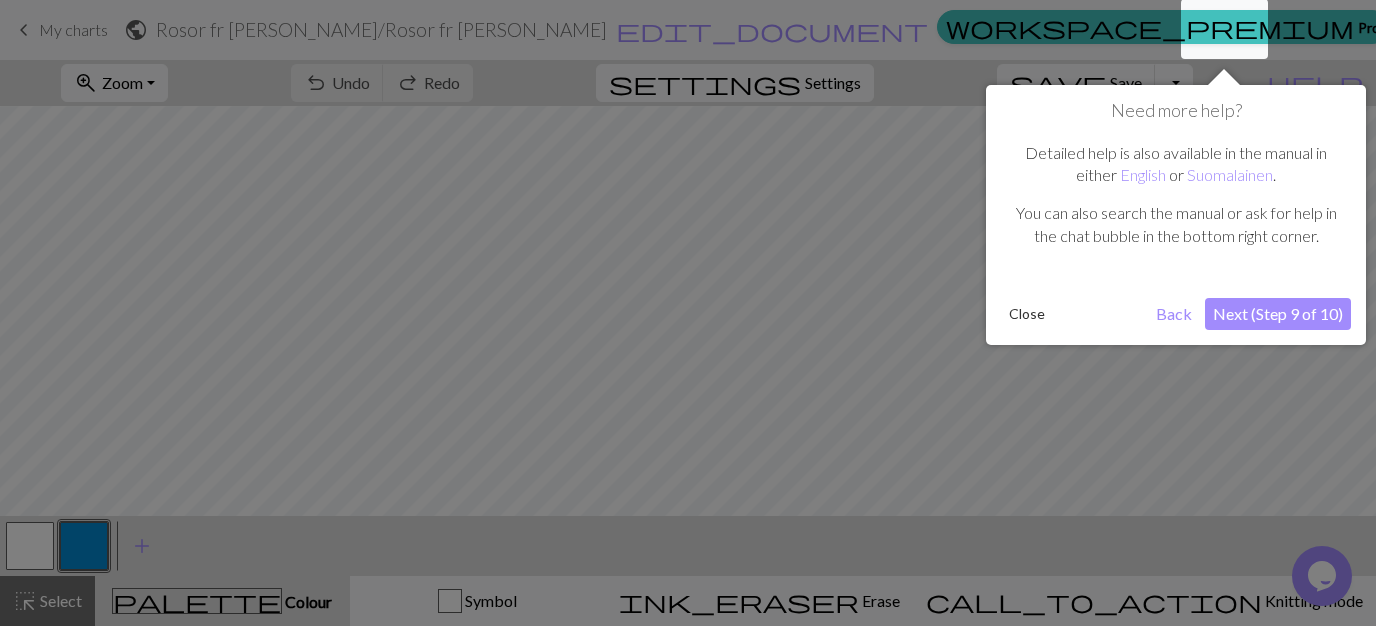 click on "Need more help? Detailed help is also available in the manual in either   English   or   Suomalainen . You can also search the manual or ask for help in the chat bubble in the bottom right corner. Close Back Next (Step 9 of 10)" at bounding box center [1176, 215] 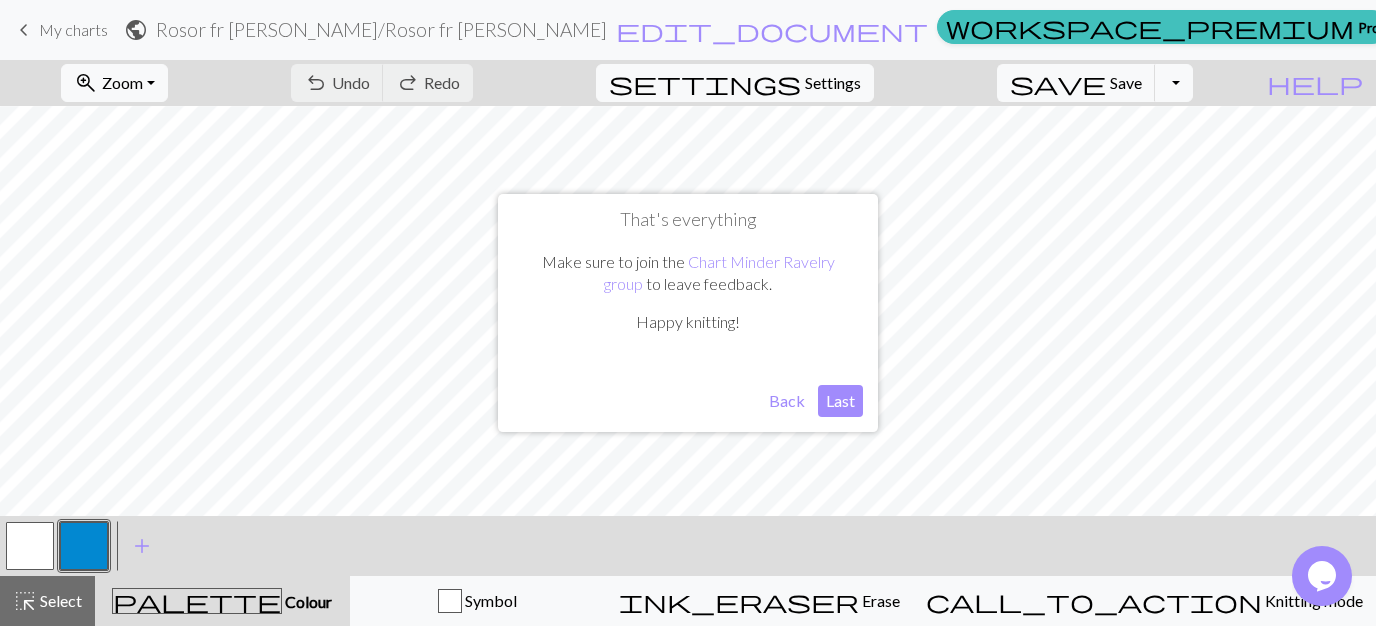 click on "Last" at bounding box center (840, 401) 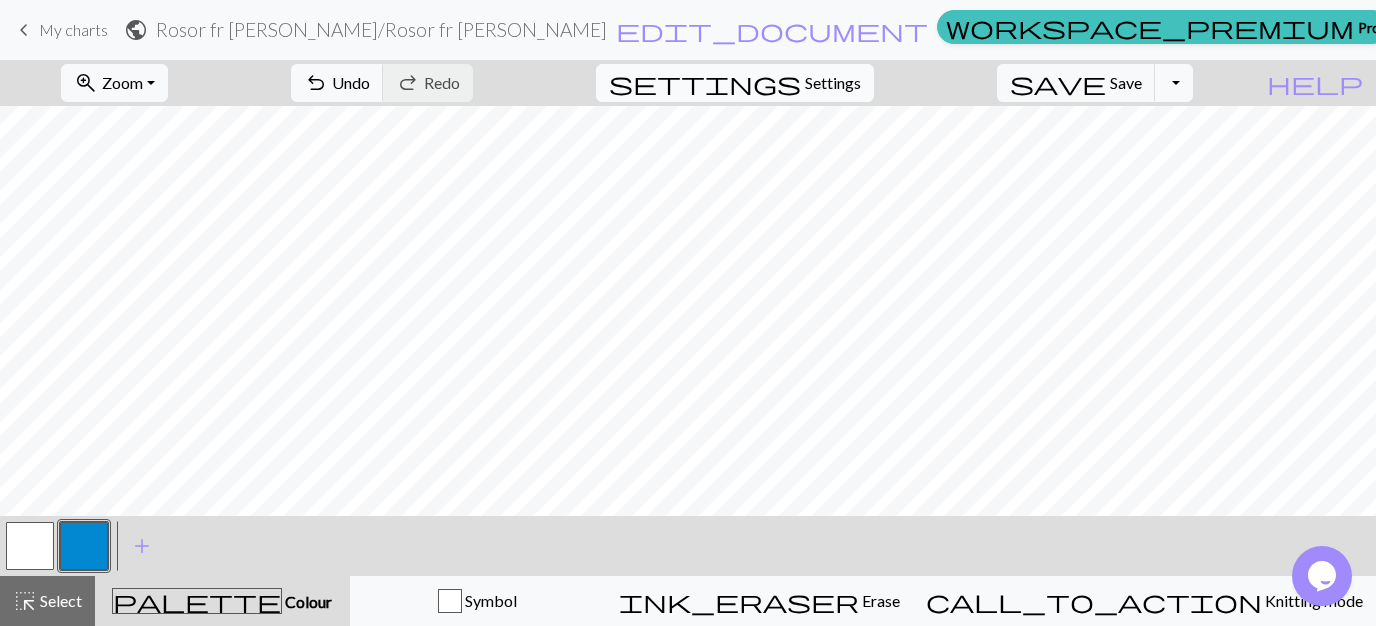 click on "Settings" at bounding box center [833, 83] 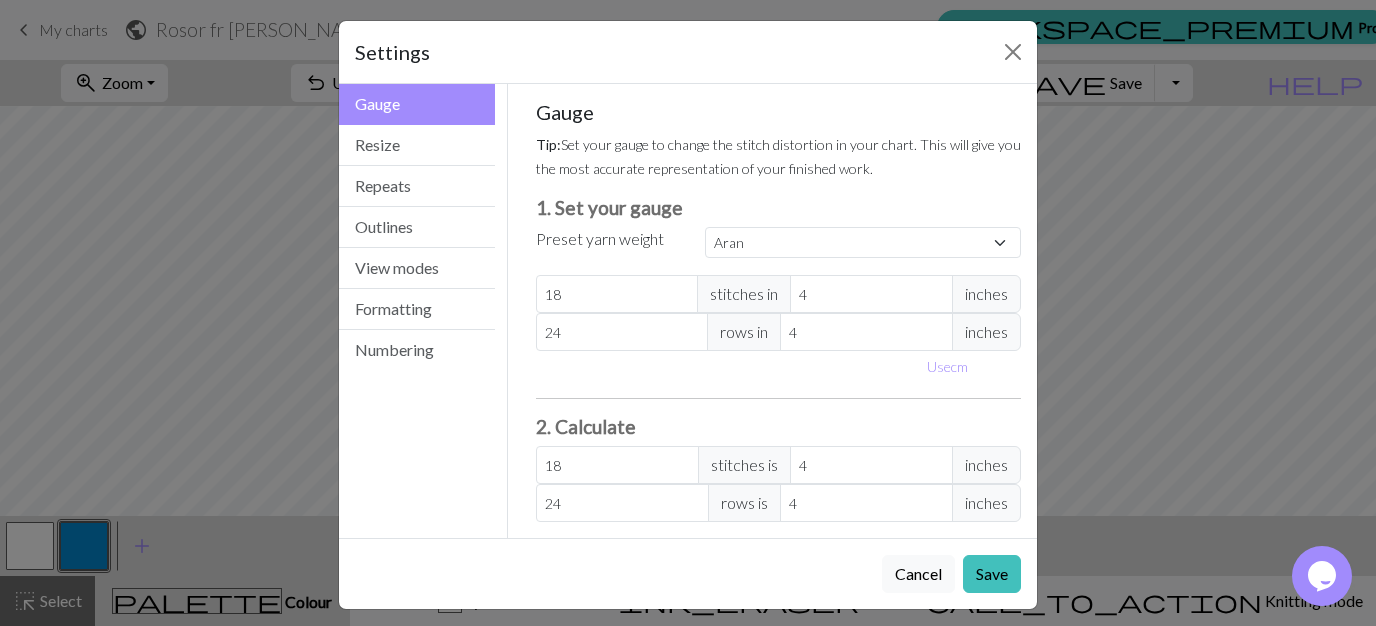 scroll, scrollTop: 15, scrollLeft: 0, axis: vertical 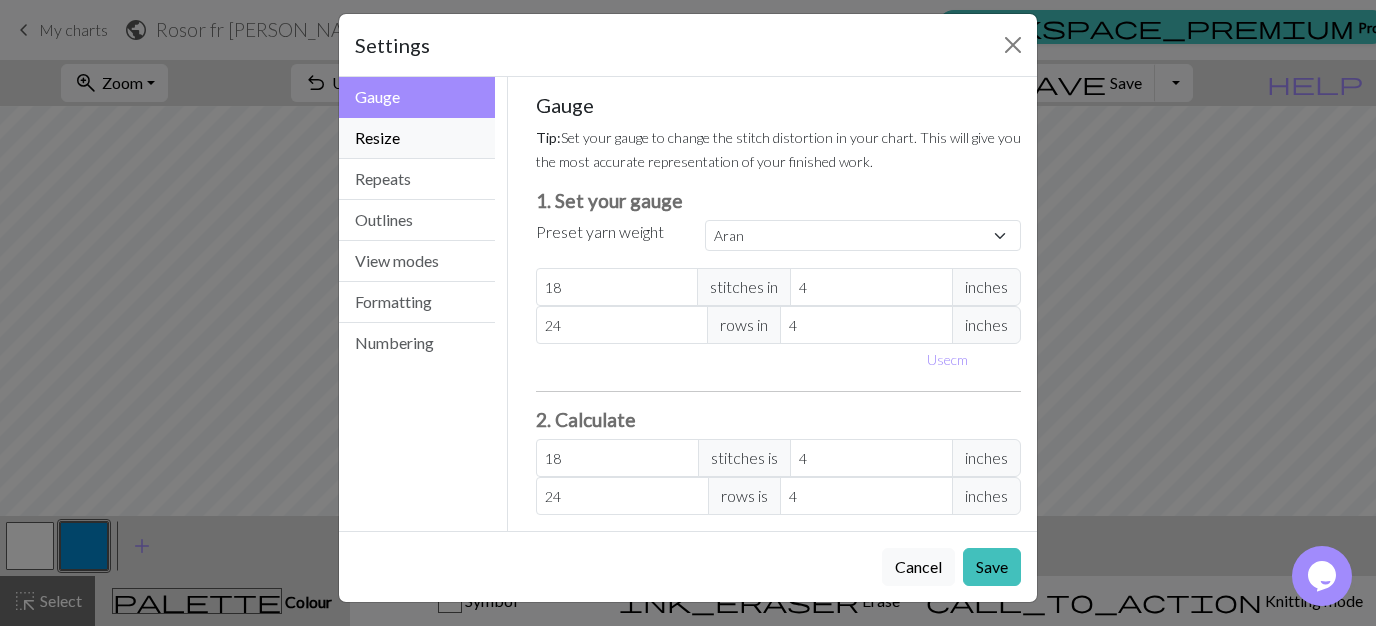 click on "Resize" at bounding box center (417, 138) 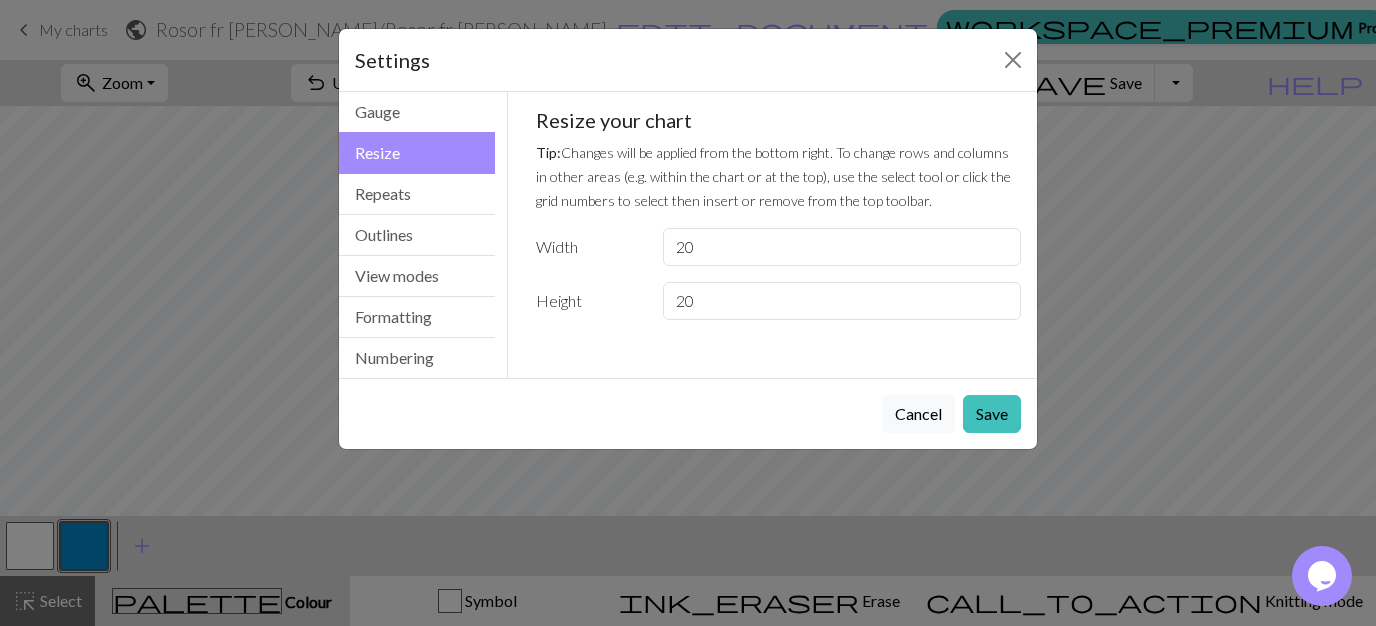 scroll, scrollTop: 0, scrollLeft: 0, axis: both 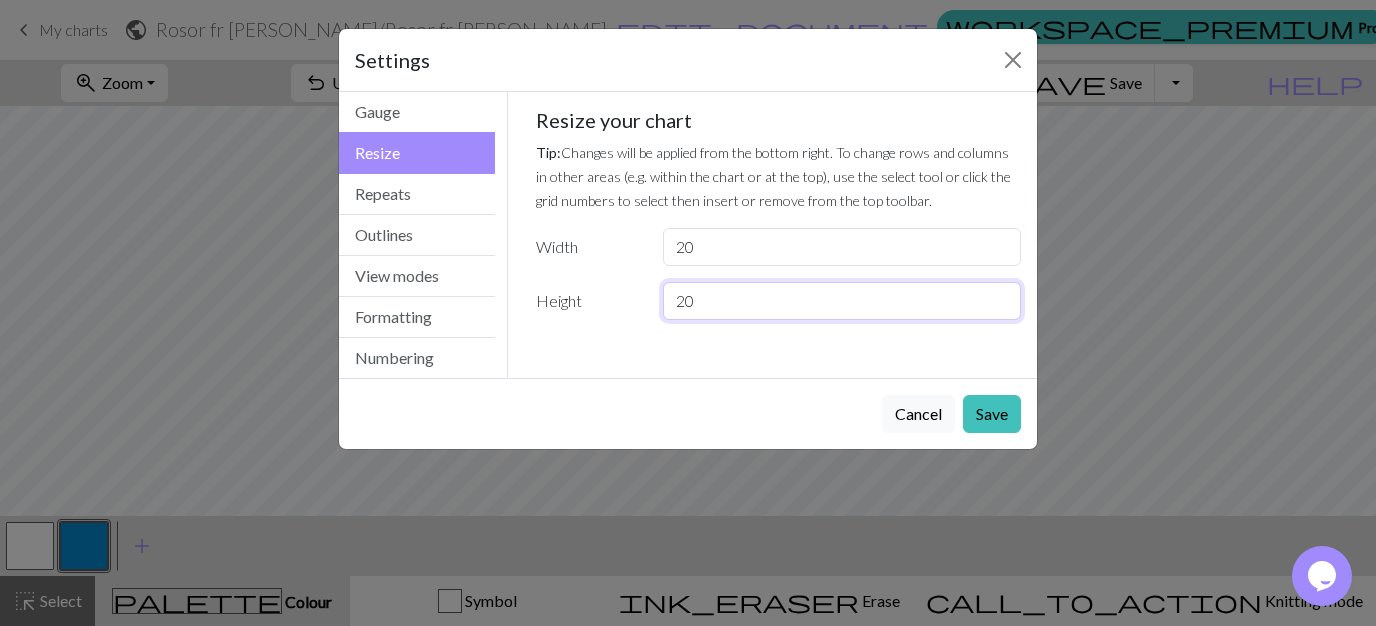click on "20" at bounding box center [842, 301] 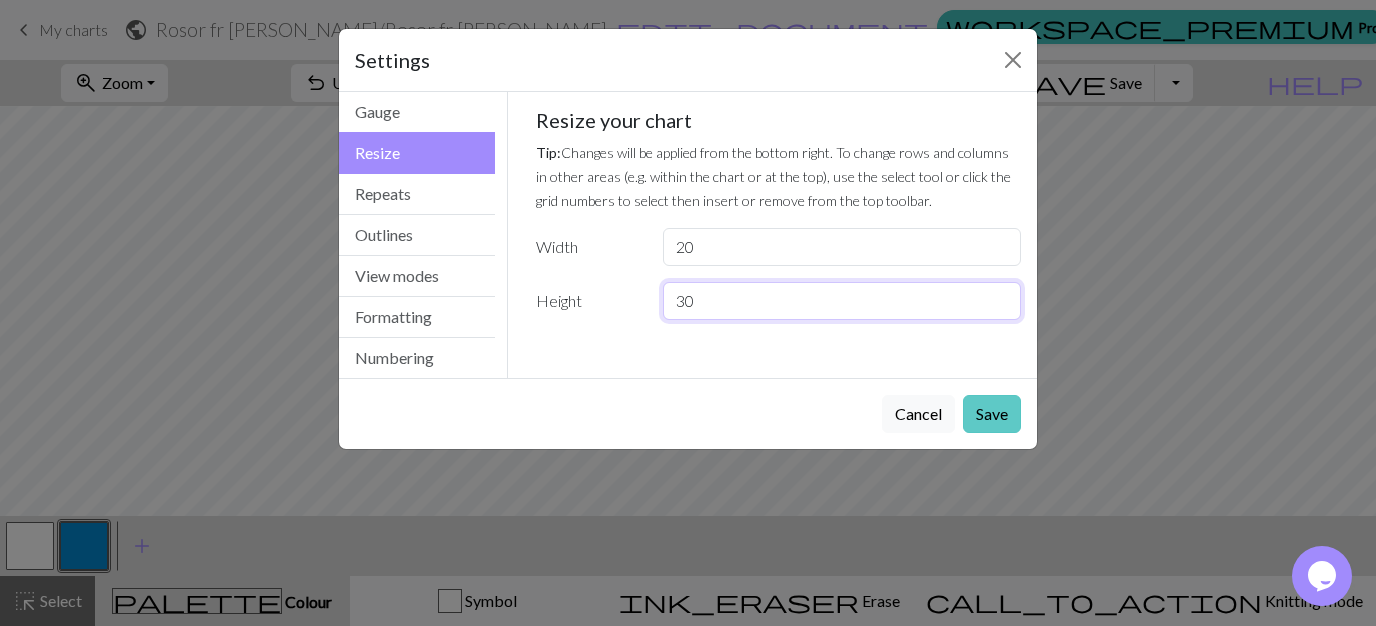type on "30" 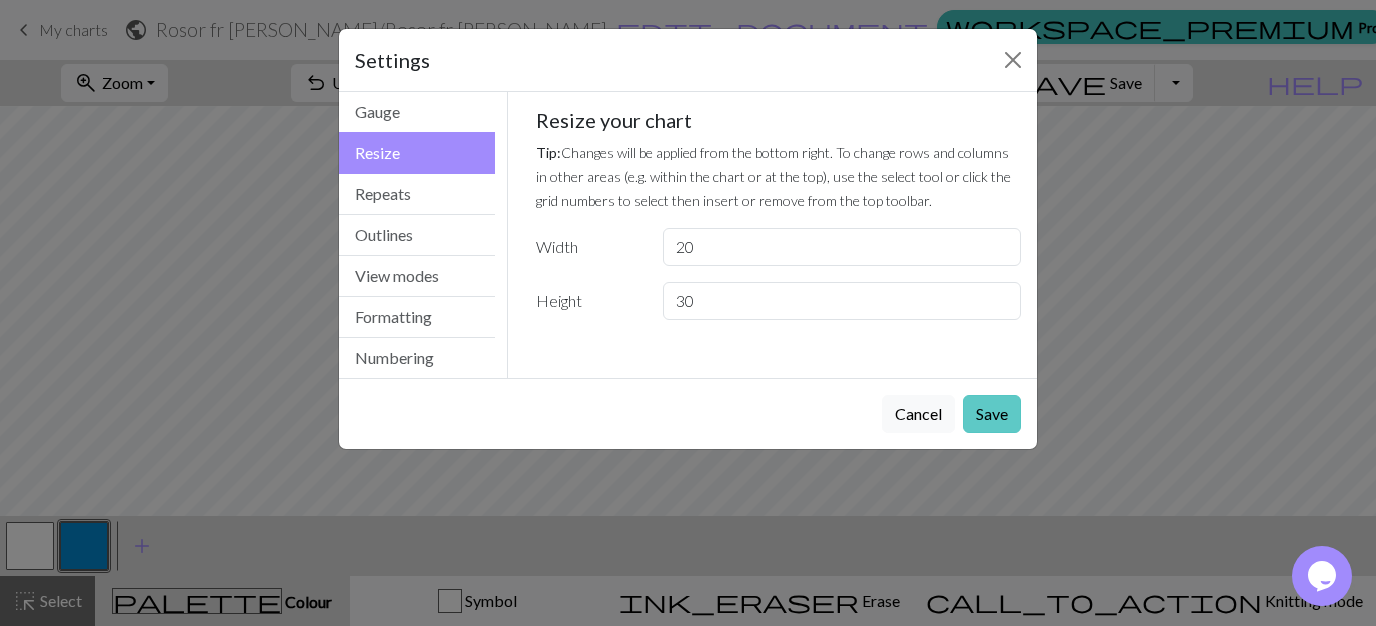 click on "Save" at bounding box center (992, 414) 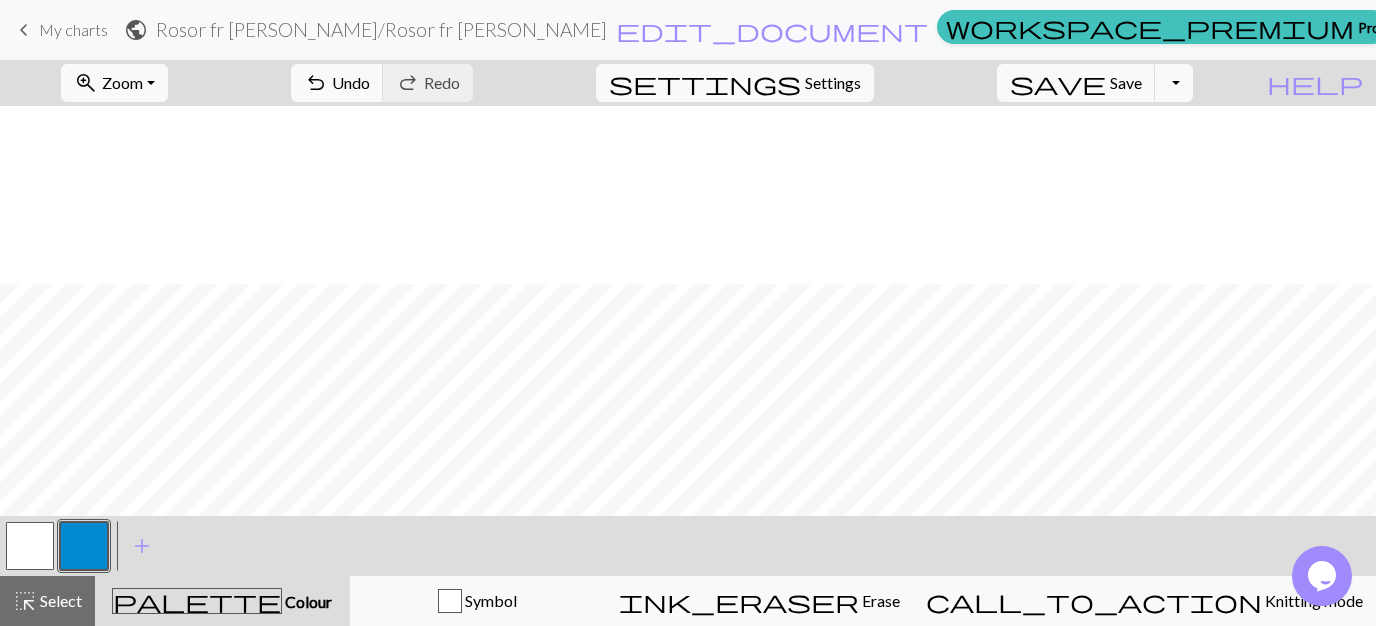 scroll, scrollTop: 0, scrollLeft: 0, axis: both 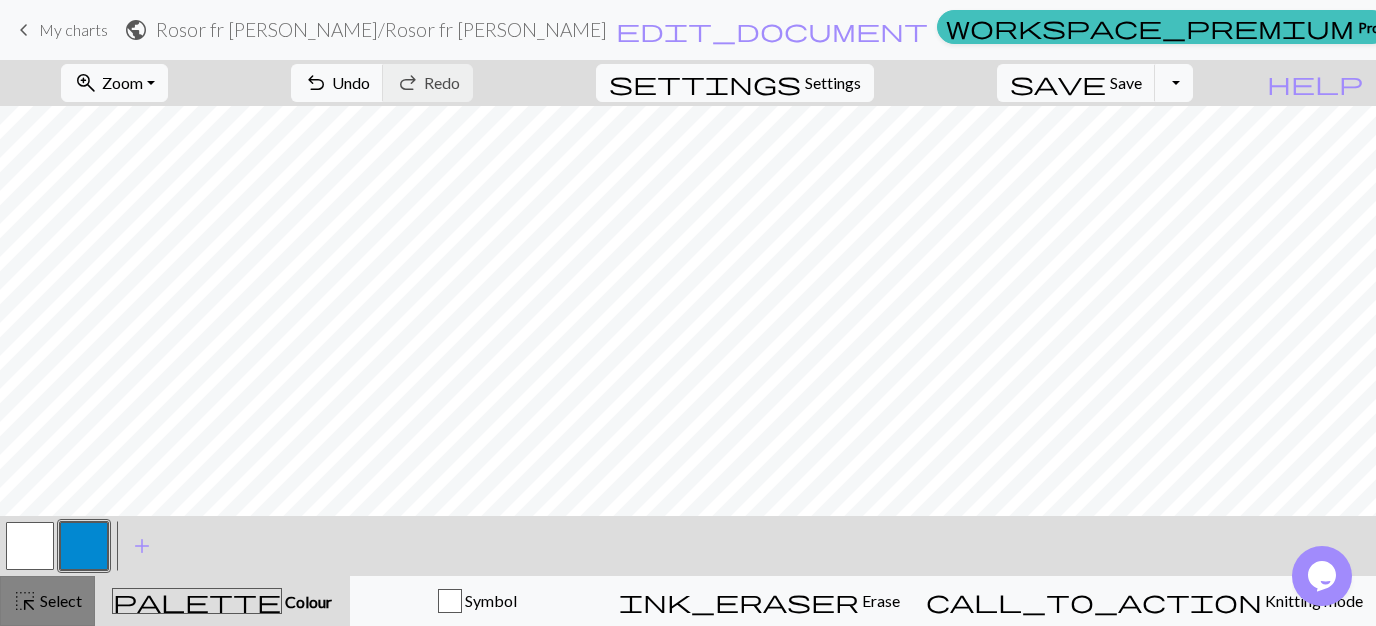 click on "Select" at bounding box center [59, 600] 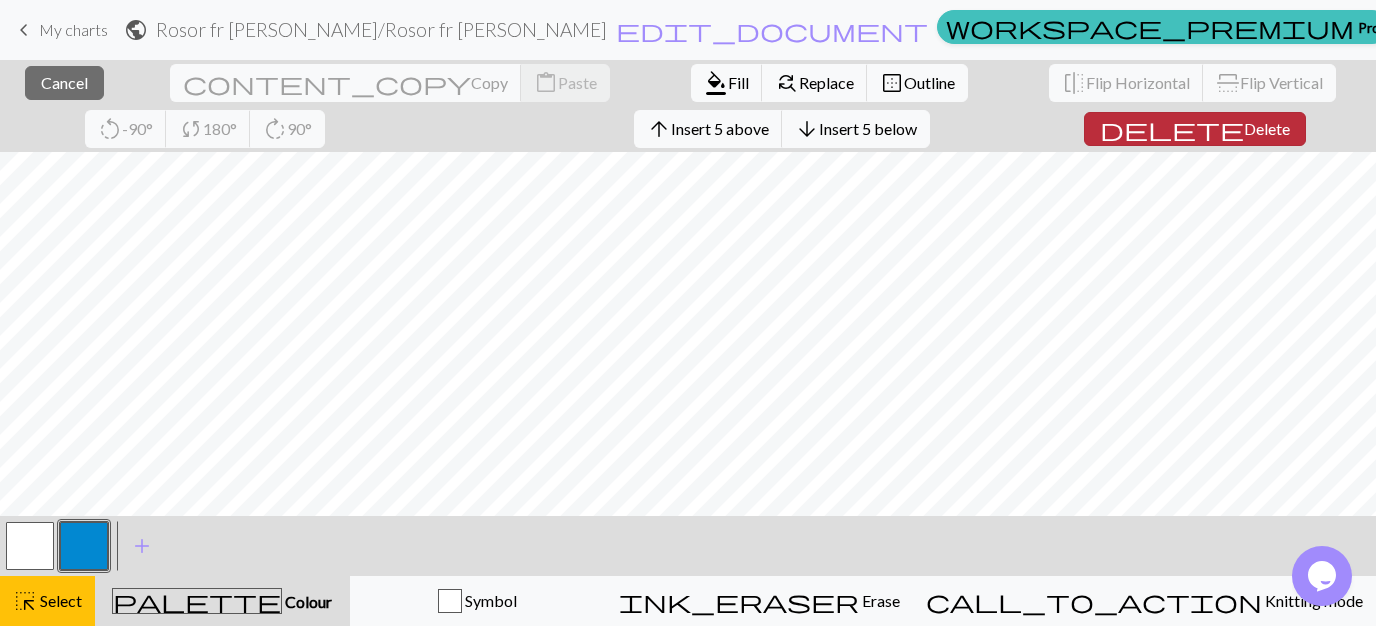 click on "Delete" at bounding box center [1267, 128] 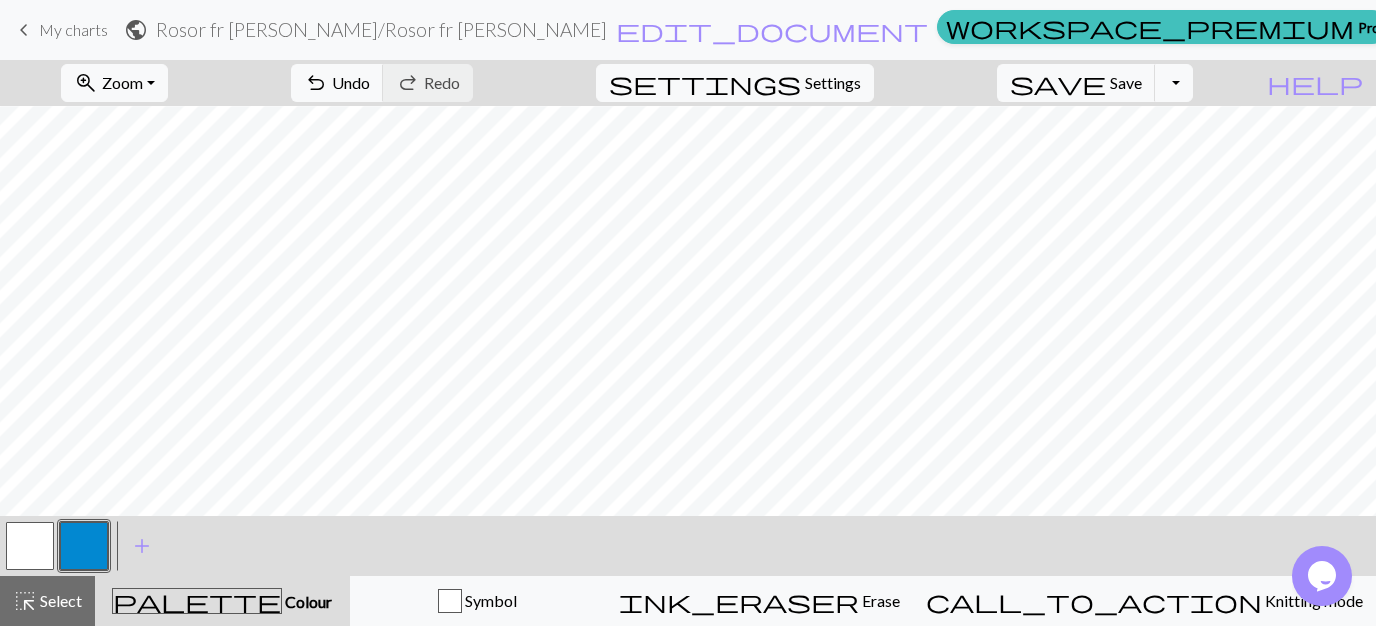 scroll, scrollTop: 0, scrollLeft: 0, axis: both 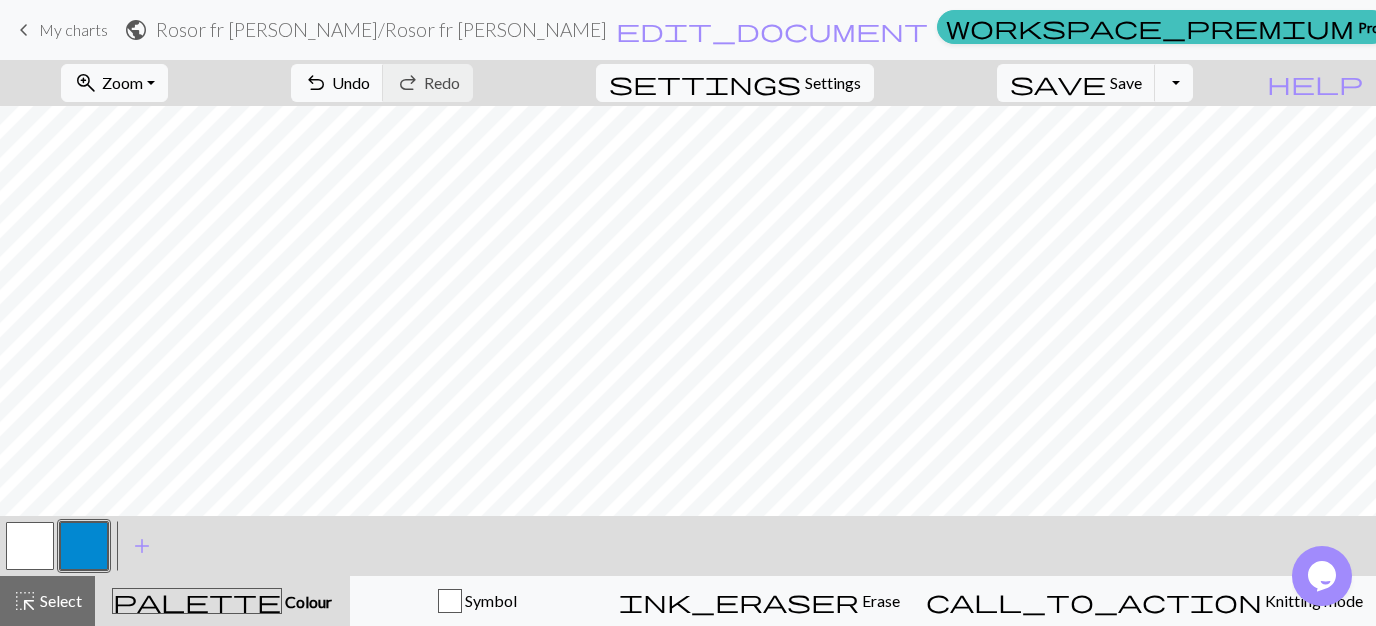 click at bounding box center [30, 546] 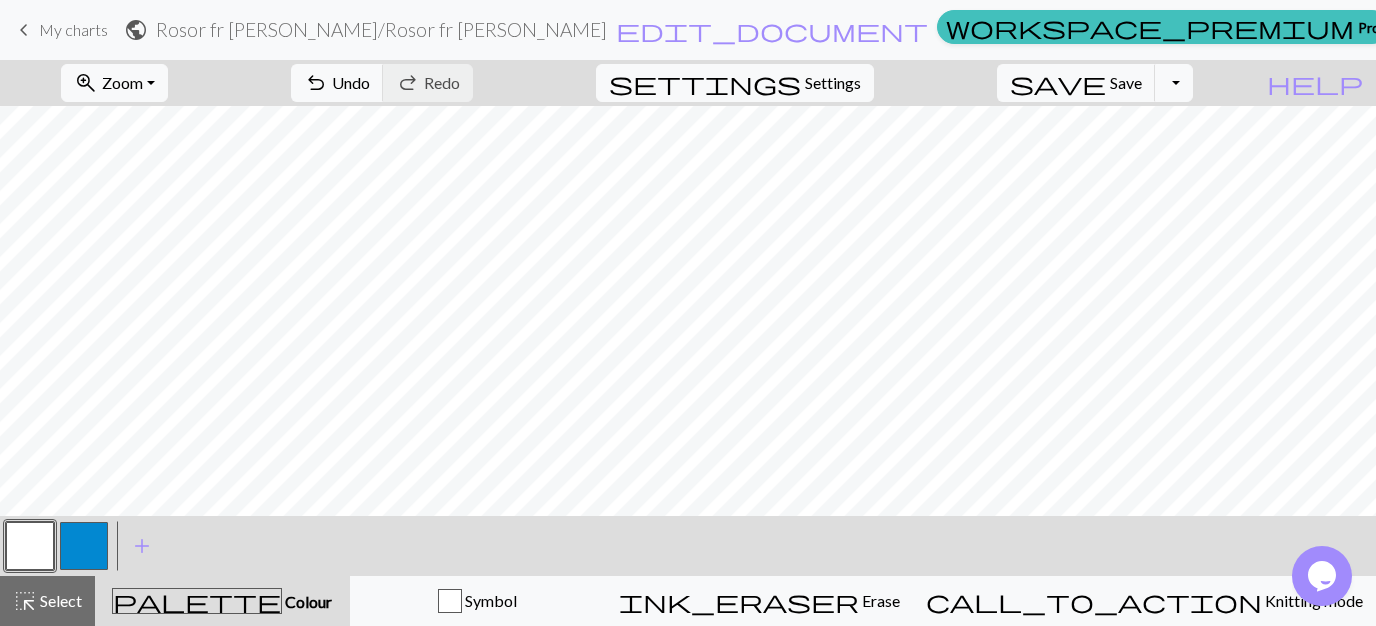 click at bounding box center (84, 546) 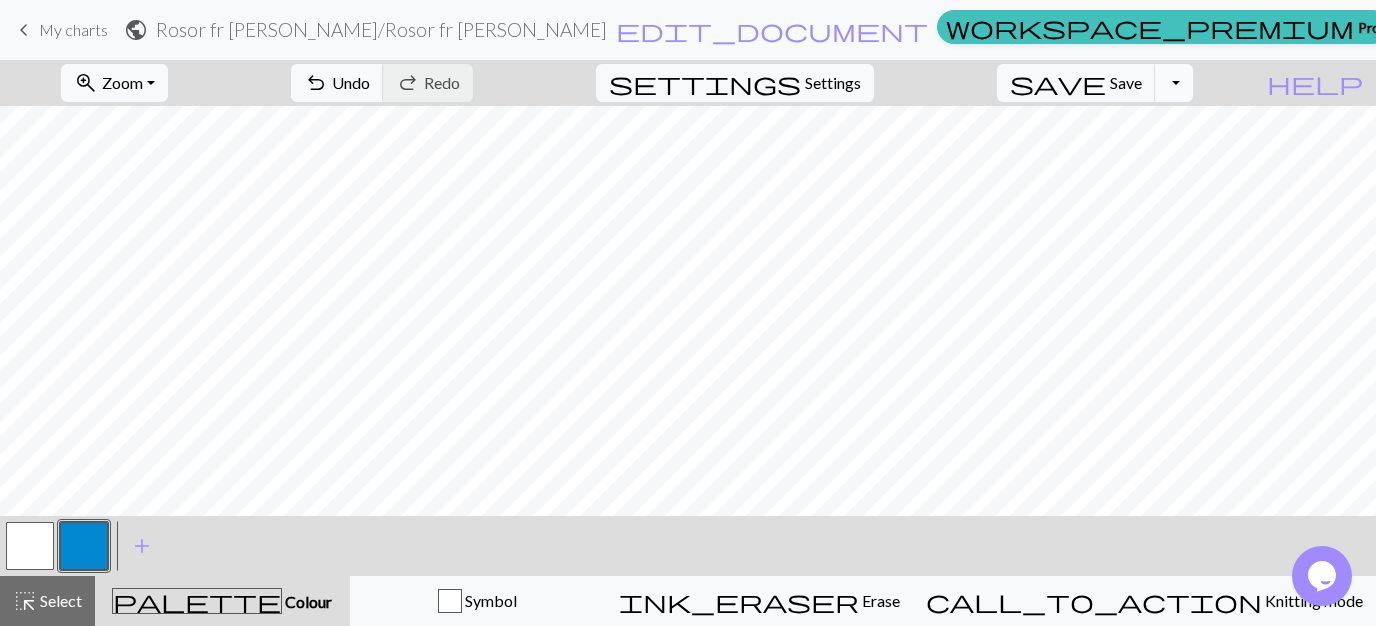 click on "Toggle Dropdown" at bounding box center (1174, 83) 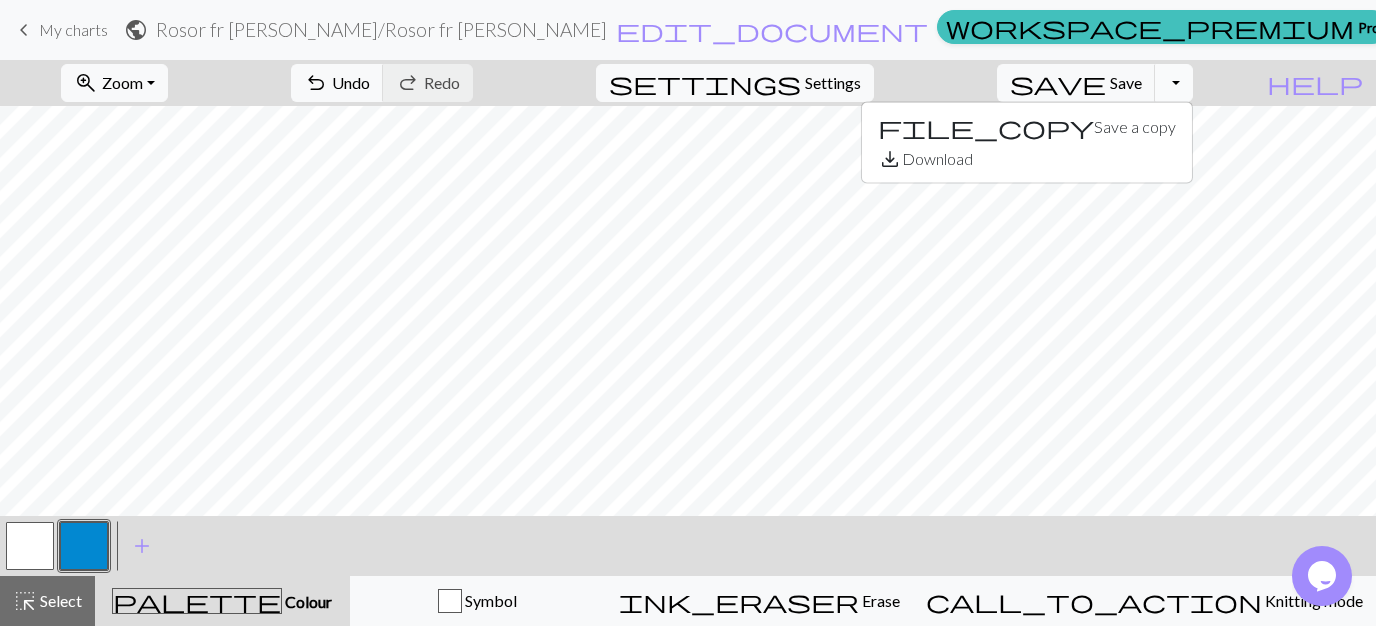 click on "Toggle Dropdown" at bounding box center (1174, 83) 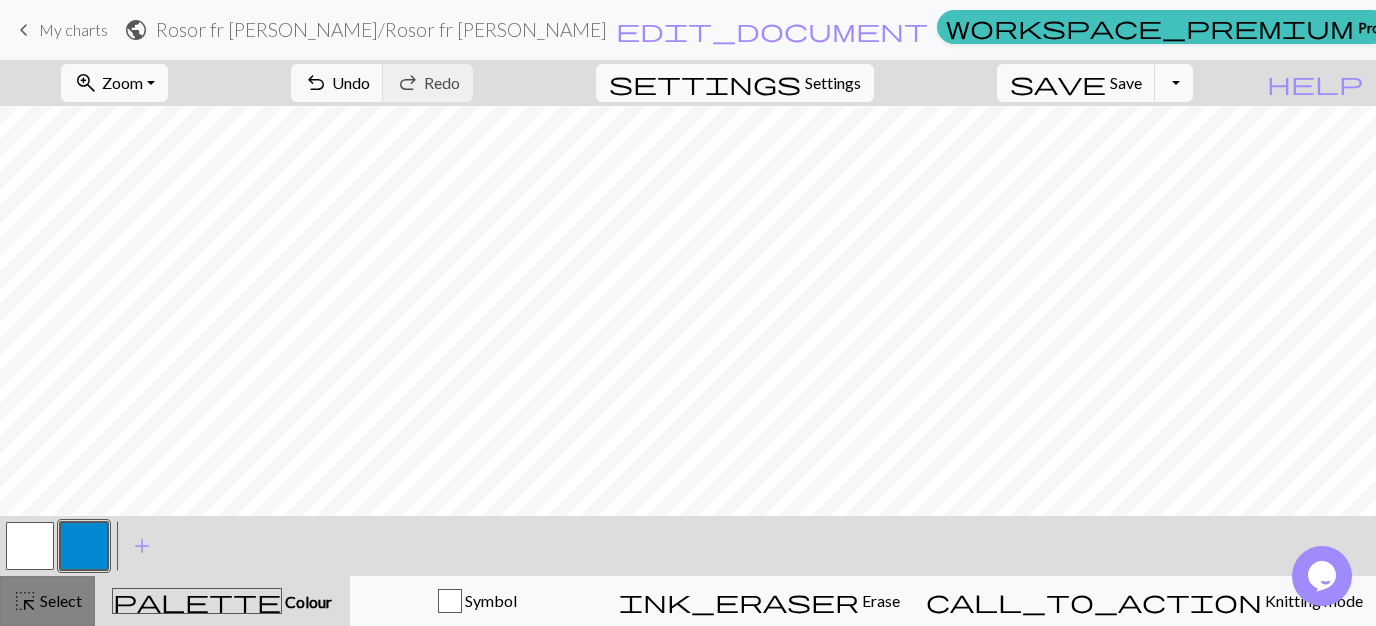 click on "Select" at bounding box center (59, 600) 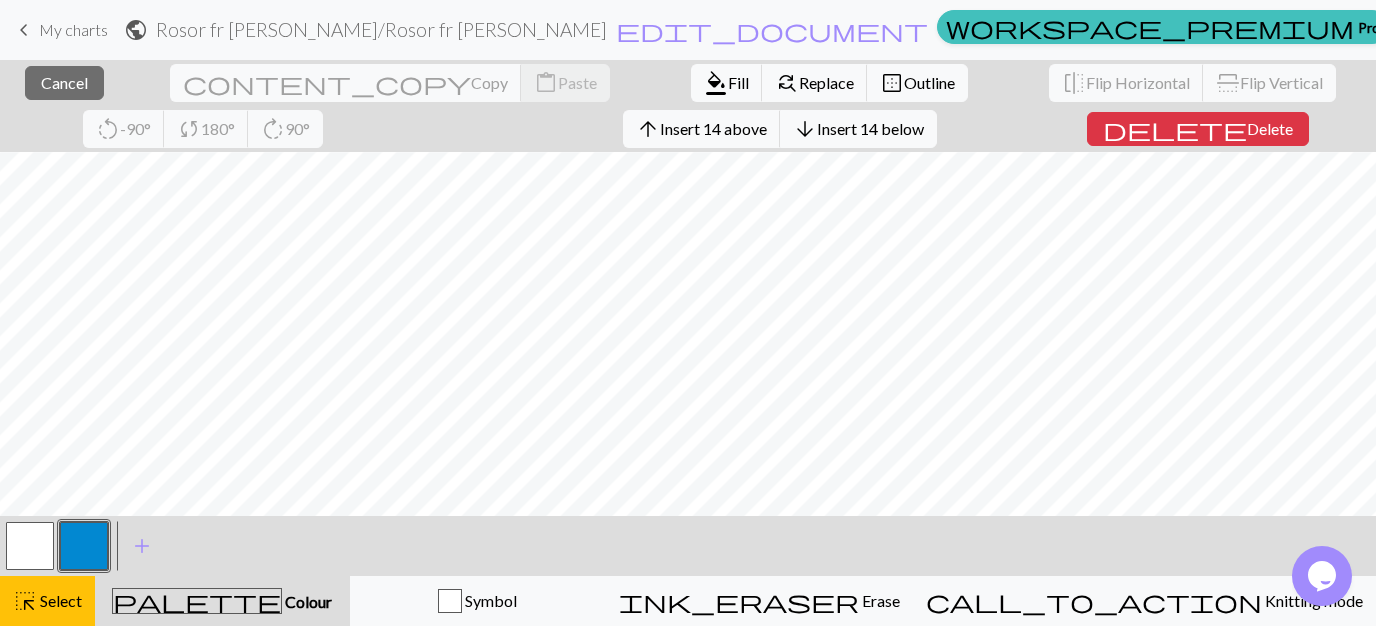 scroll, scrollTop: 178, scrollLeft: 0, axis: vertical 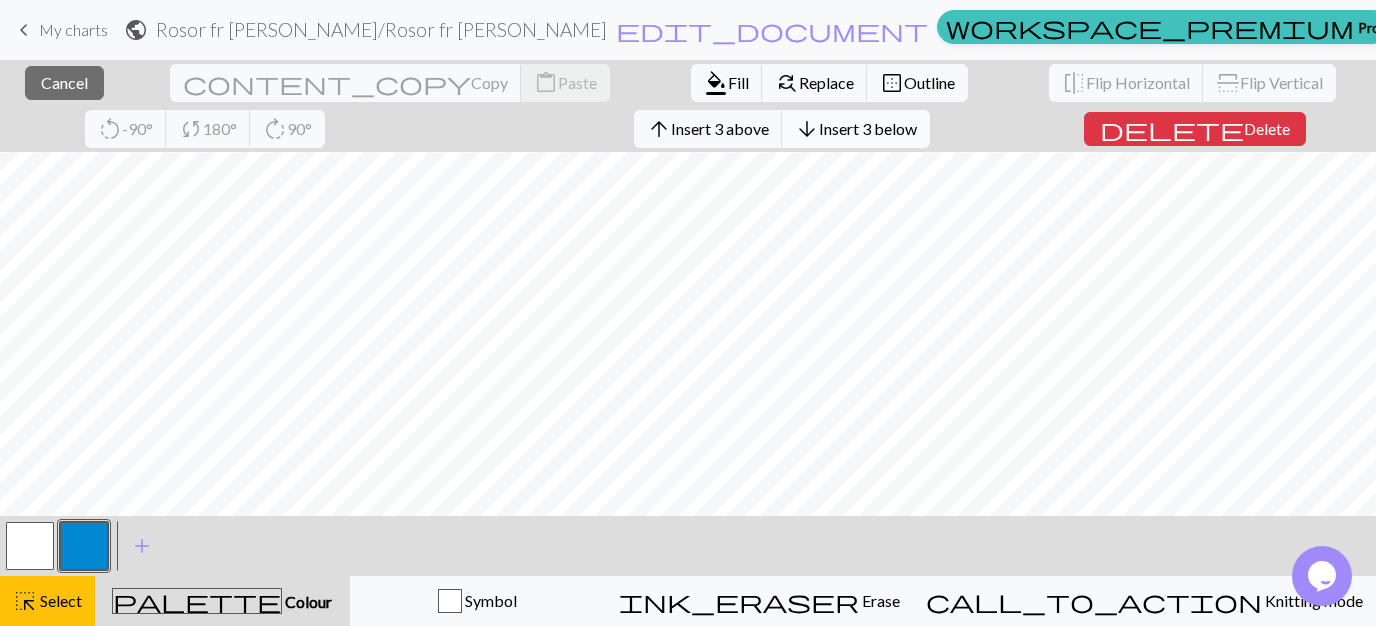 click on "Insert 3 below" at bounding box center (868, 128) 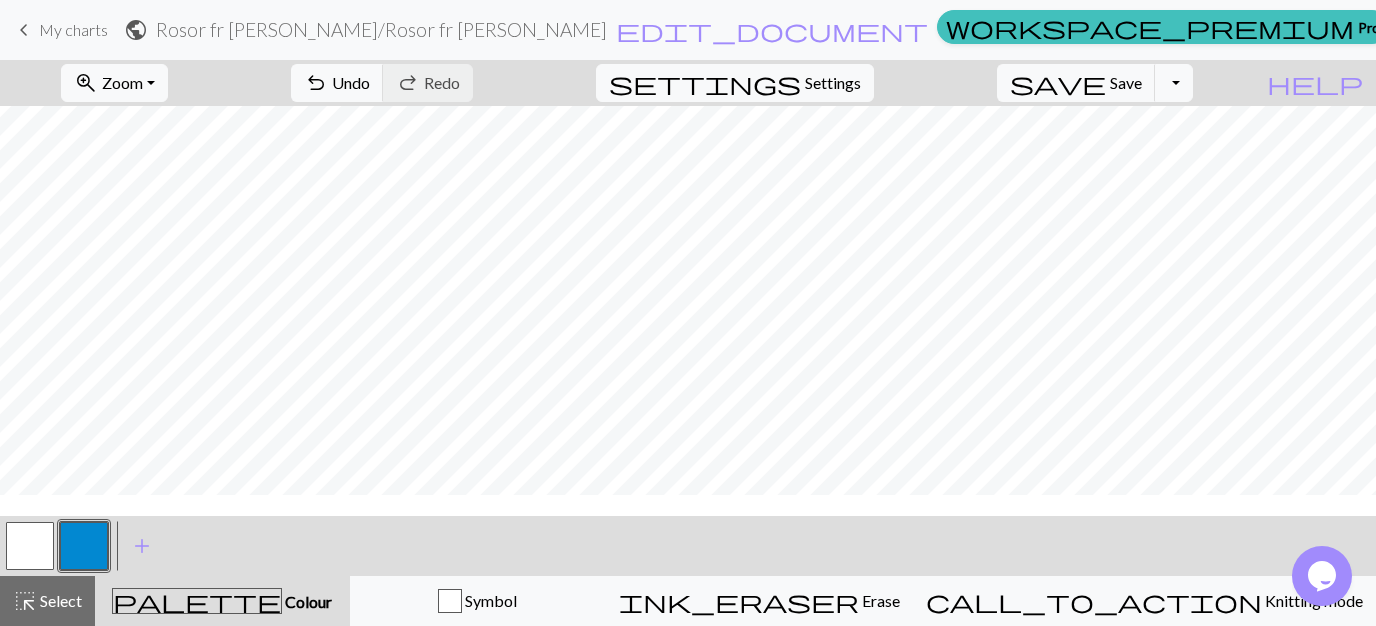 scroll, scrollTop: 0, scrollLeft: 0, axis: both 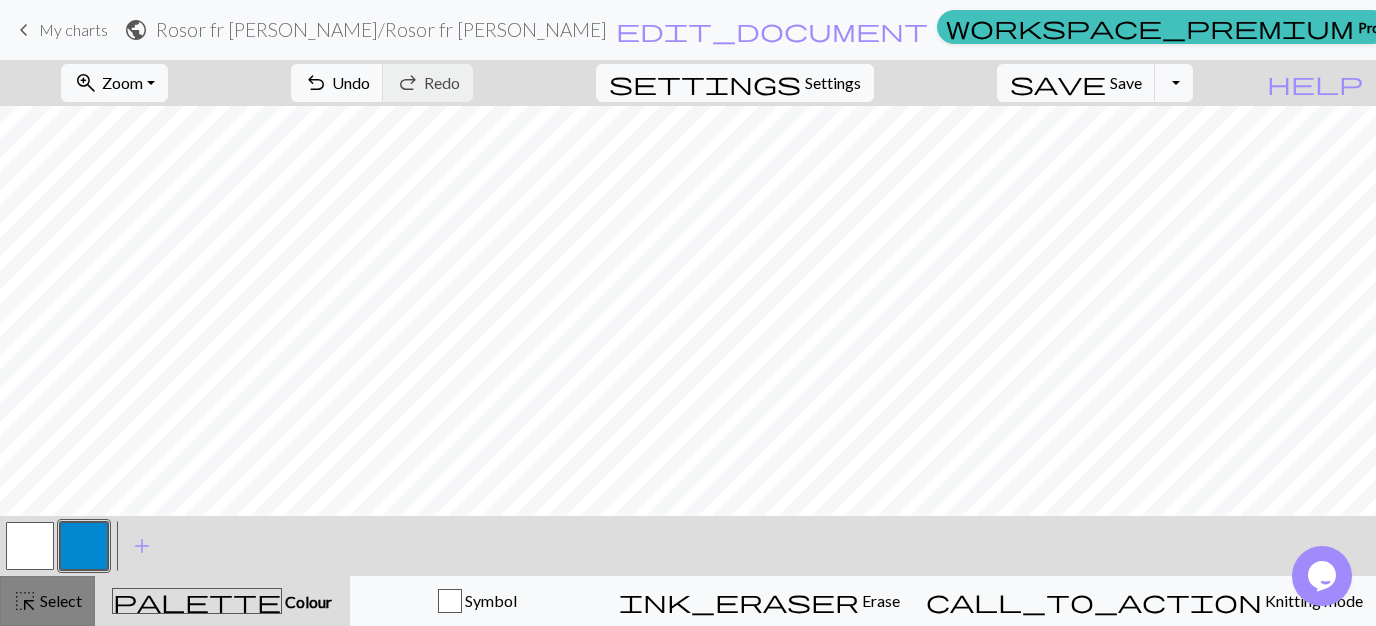 click on "highlight_alt   Select   Select" at bounding box center [47, 601] 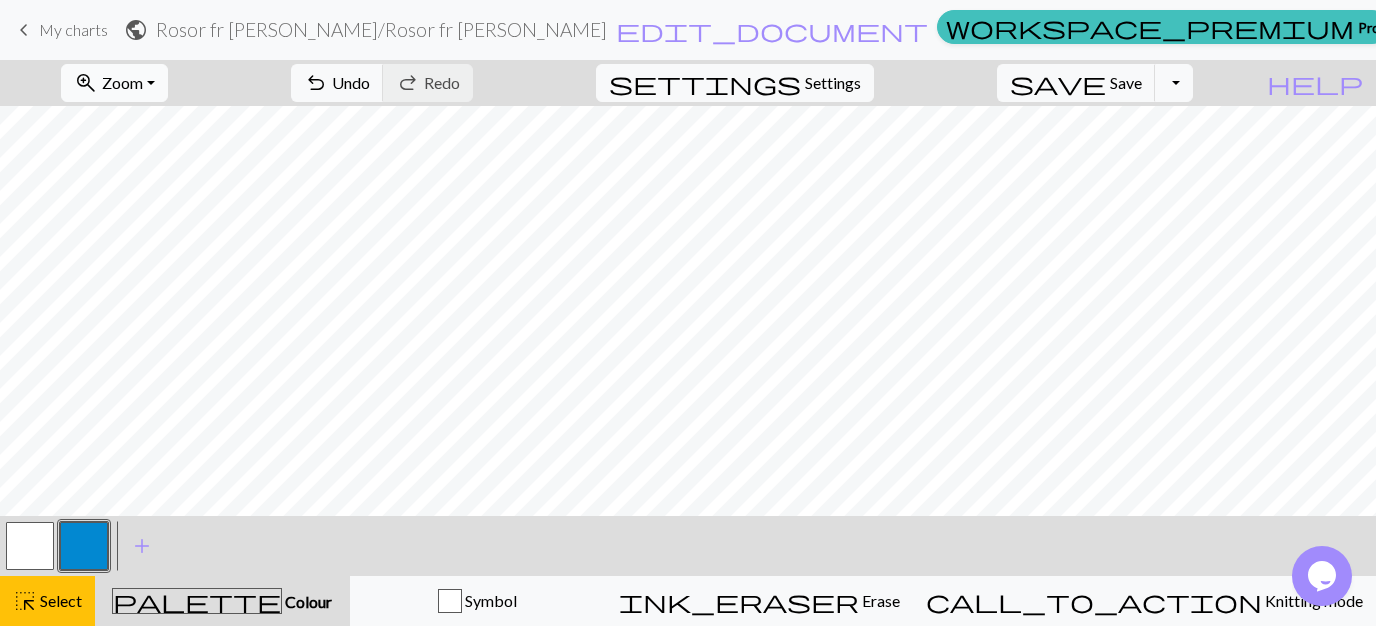 click on "zoom_in Zoom Zoom" at bounding box center [114, 83] 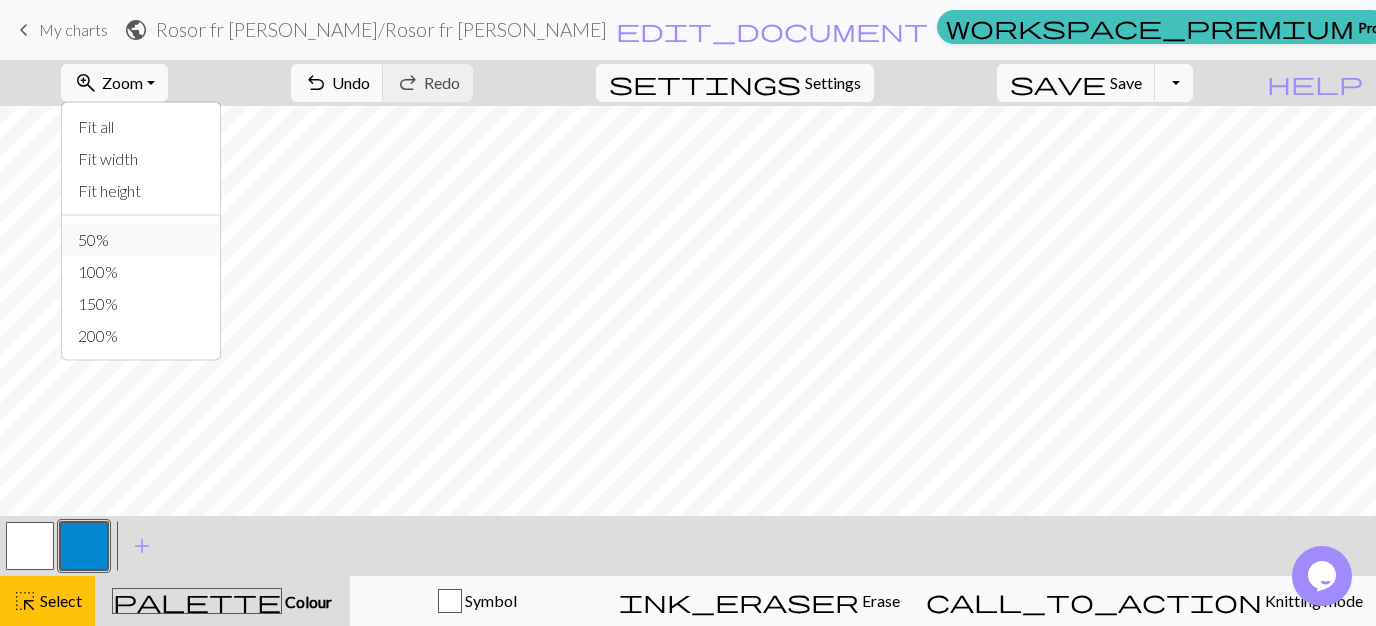 click on "50%" at bounding box center (141, 240) 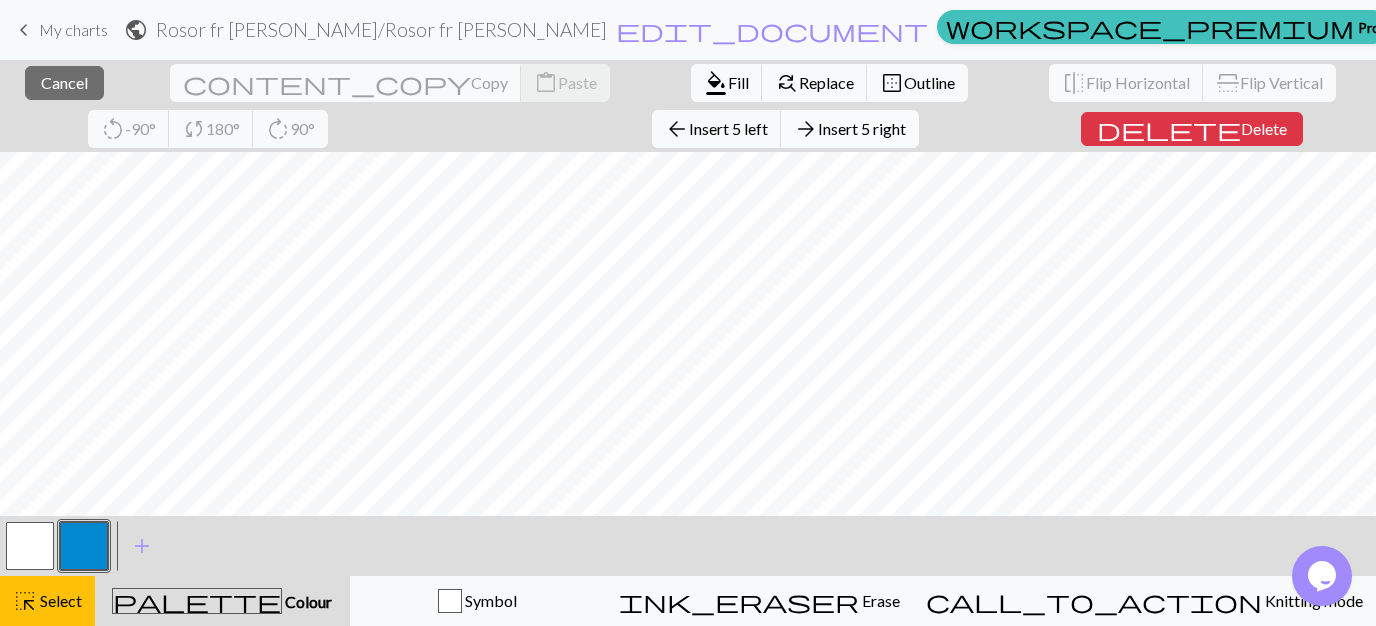 click on "Insert 5 right" at bounding box center [862, 128] 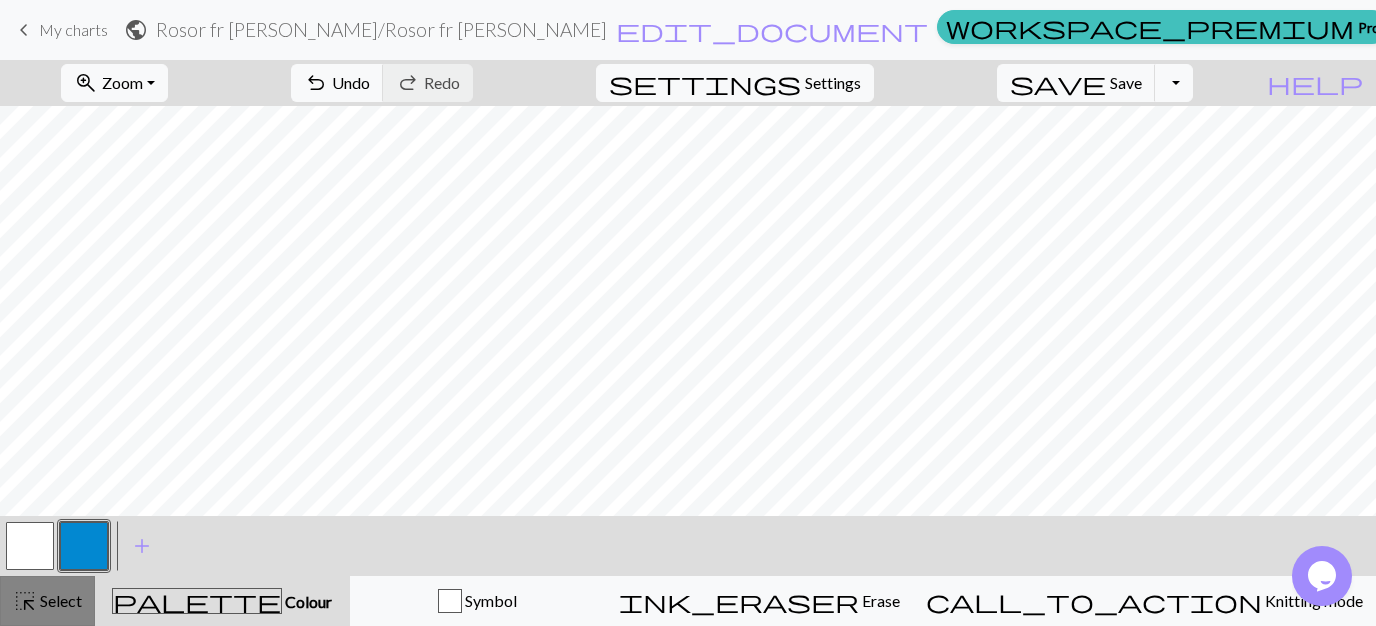 click on "Select" at bounding box center [59, 600] 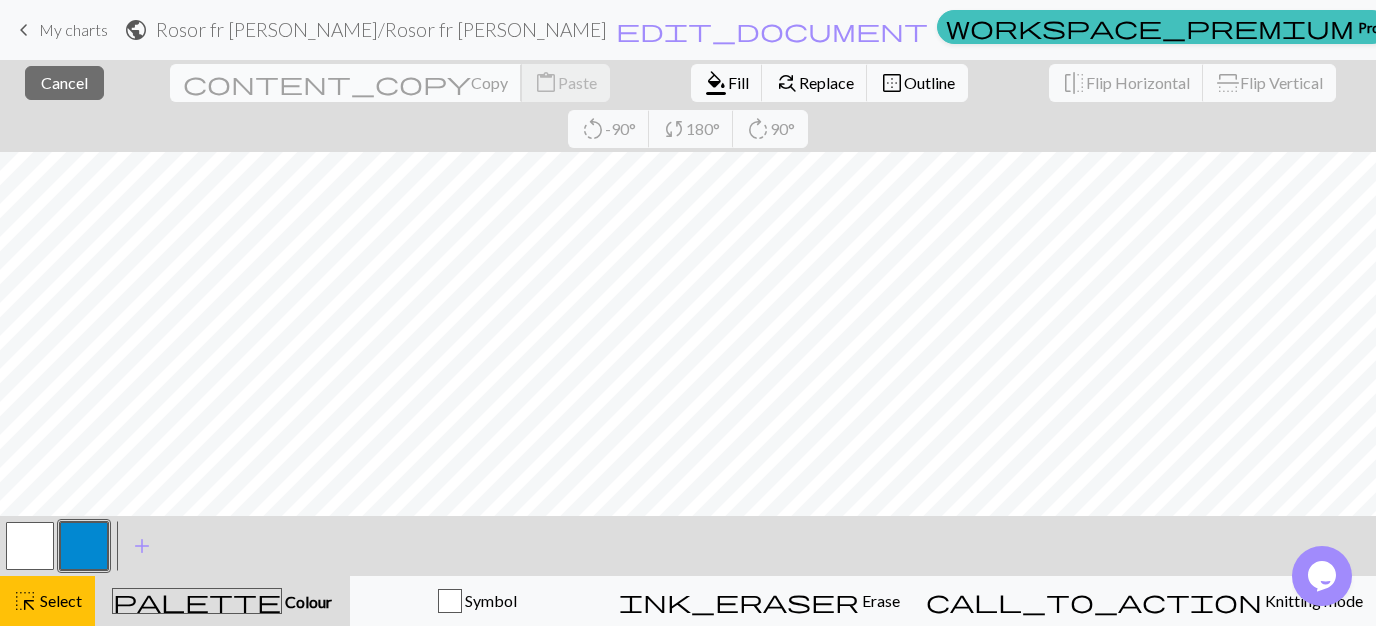click on "Copy" at bounding box center [489, 82] 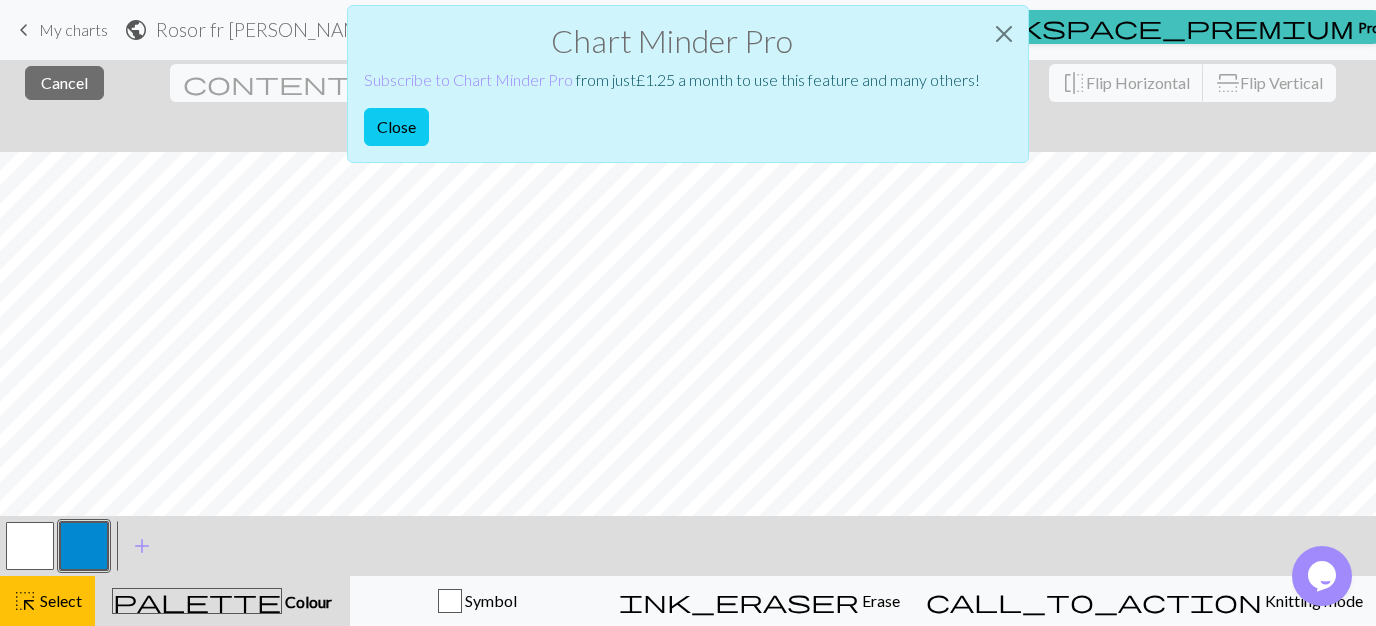 click on "Chart Minder Pro Subscribe to Chart Minder Pro   from just  £ 1.25 a month to use this feature and many others! Close" at bounding box center [688, 84] 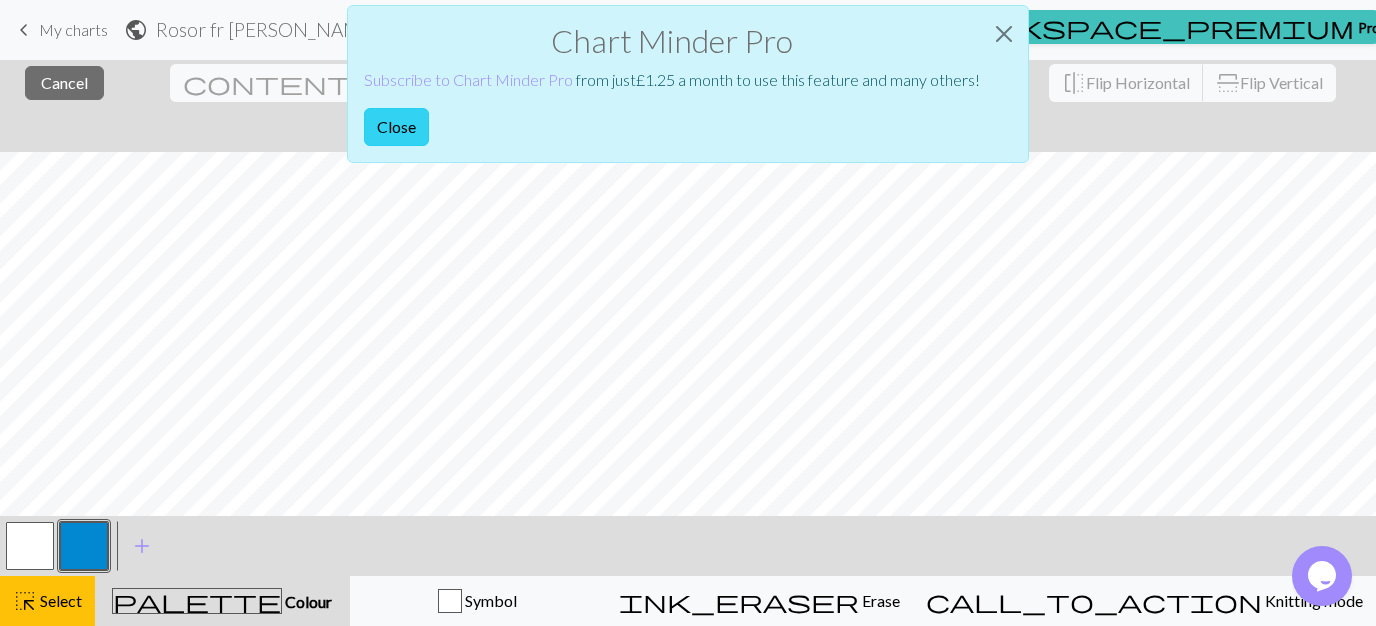 click on "Close" at bounding box center (396, 127) 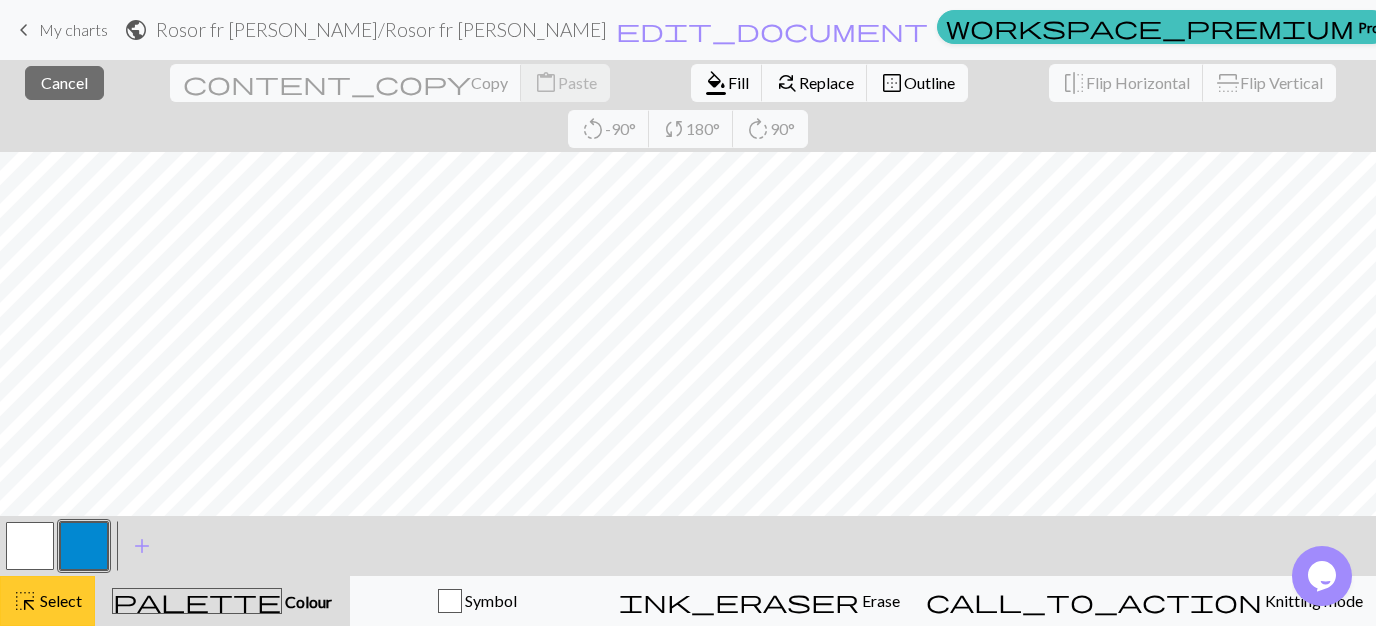 click on "highlight_alt" at bounding box center [25, 601] 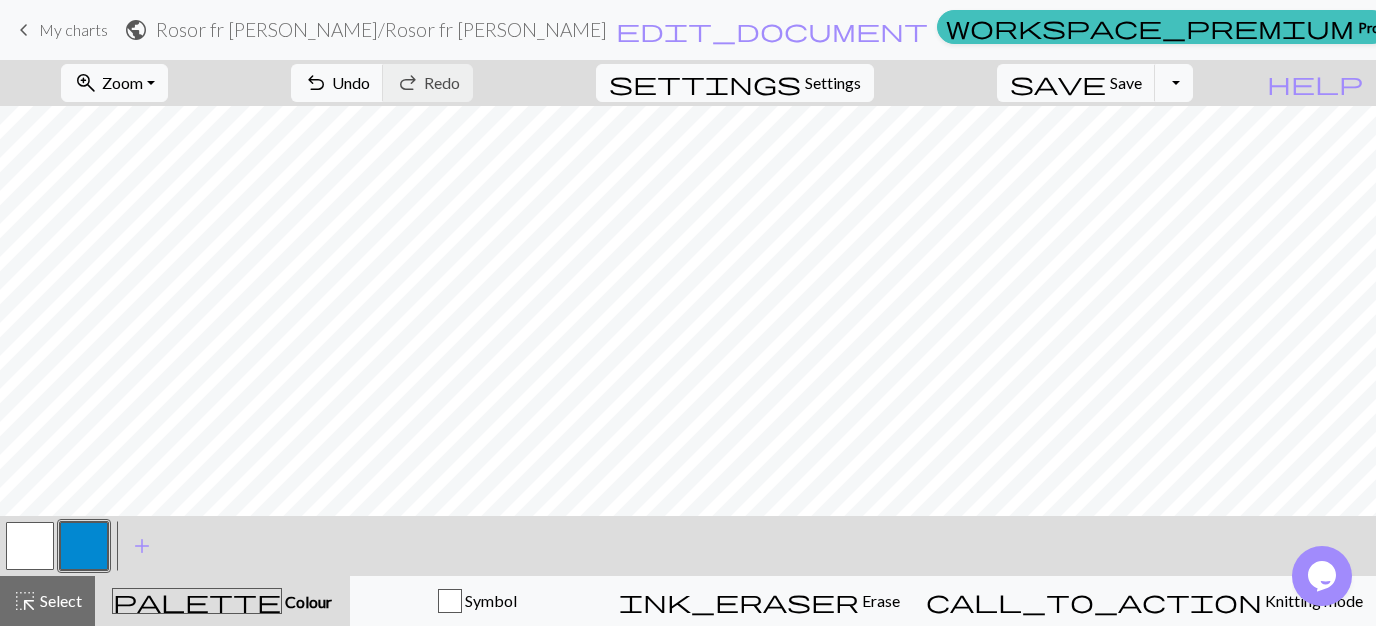 click at bounding box center [30, 546] 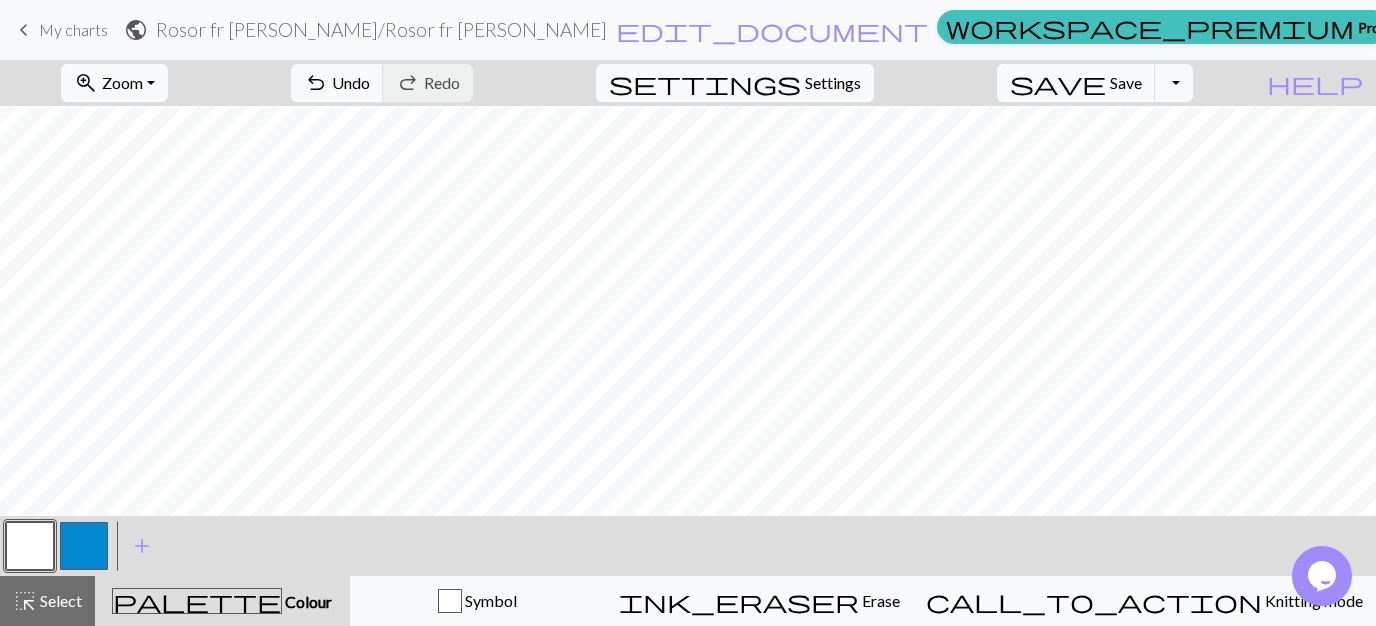 click on "zoom_in Zoom Zoom Fit all Fit width Fit height 50% 100% 150% 200%" at bounding box center (114, 83) 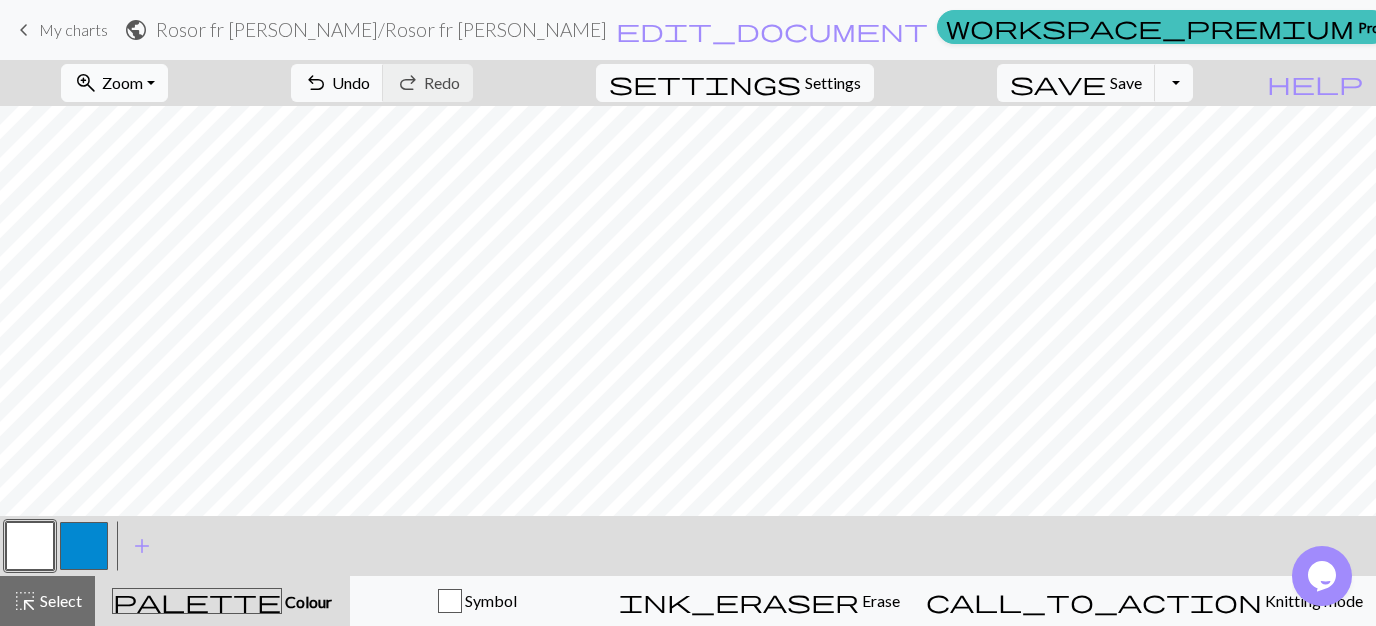 click on "zoom_in Zoom Zoom" at bounding box center (114, 83) 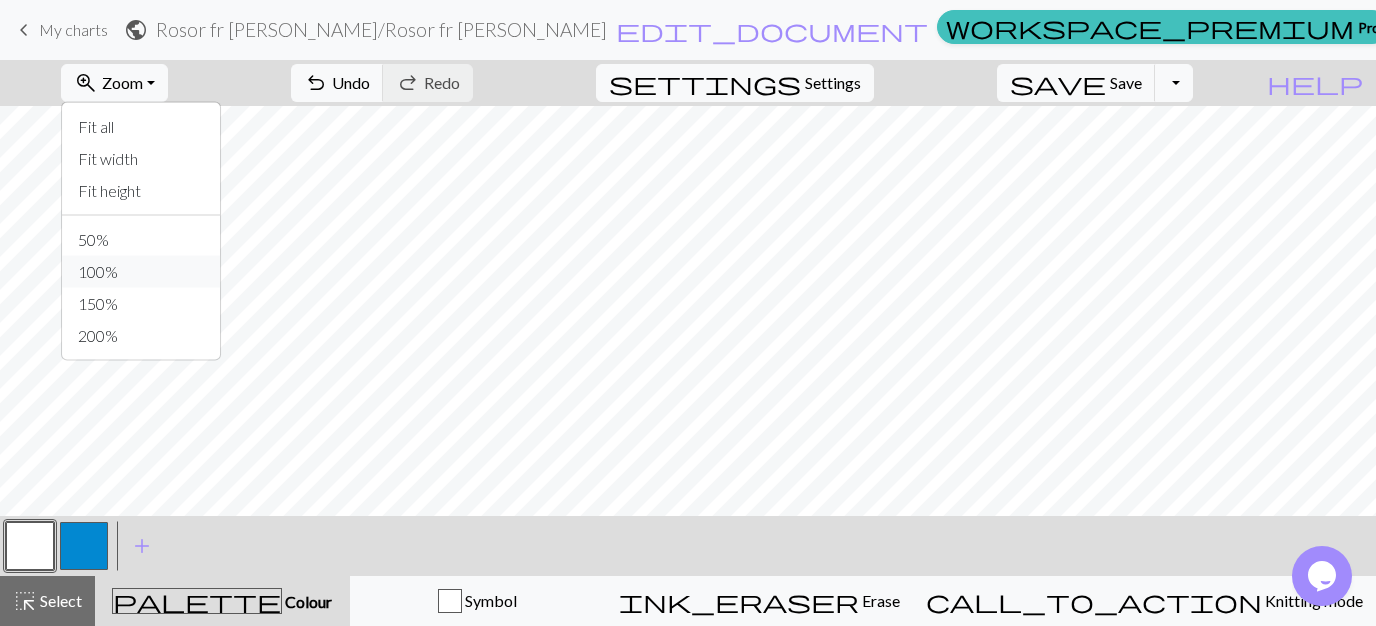 click on "100%" at bounding box center (141, 272) 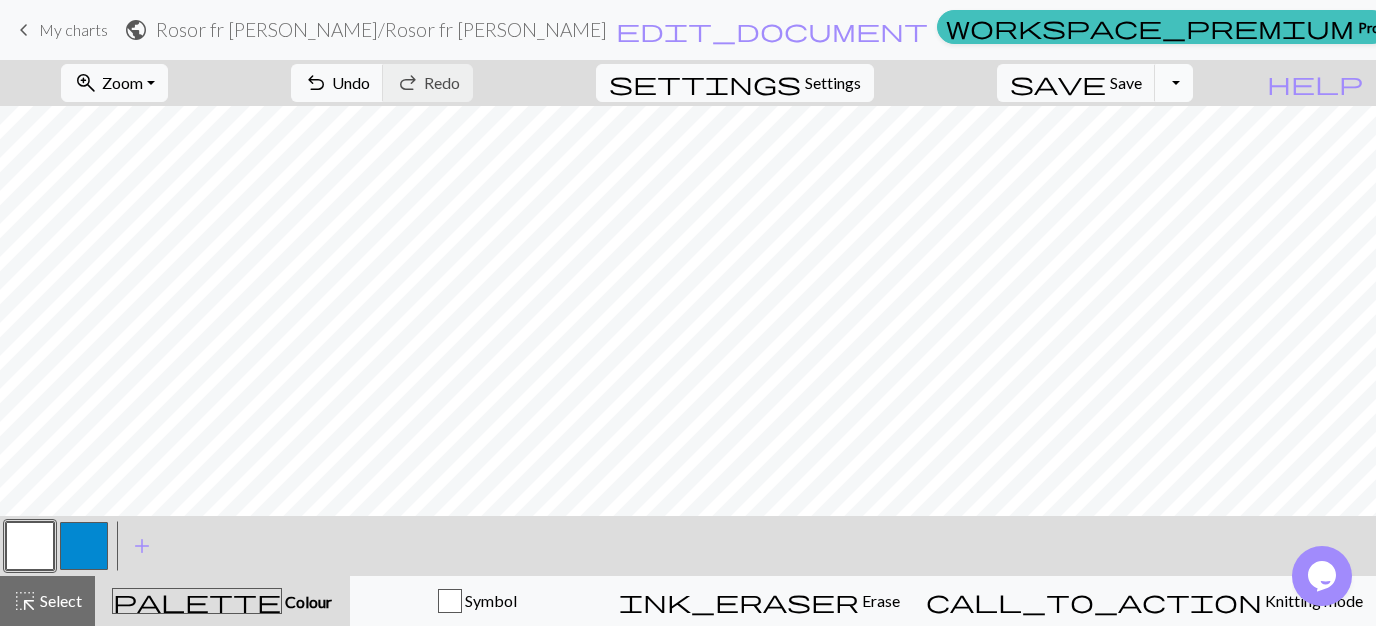 click on "Toggle Dropdown" at bounding box center [1174, 83] 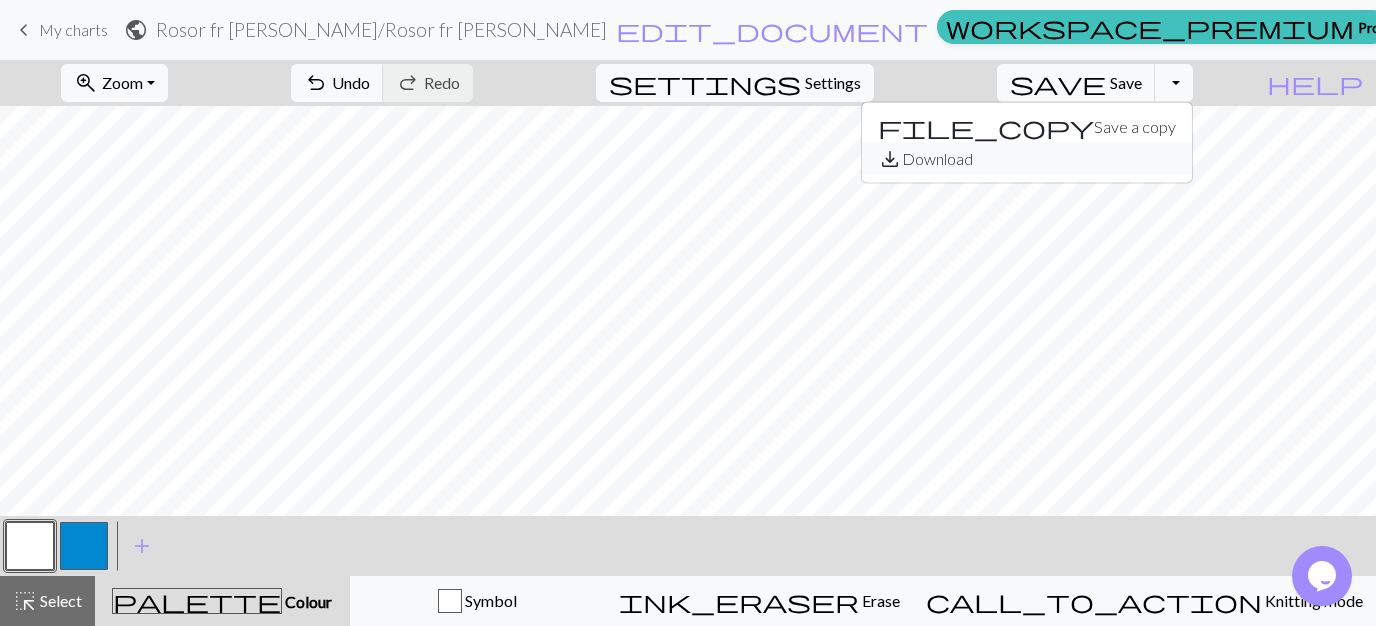 click on "save_alt  Download" at bounding box center [1027, 159] 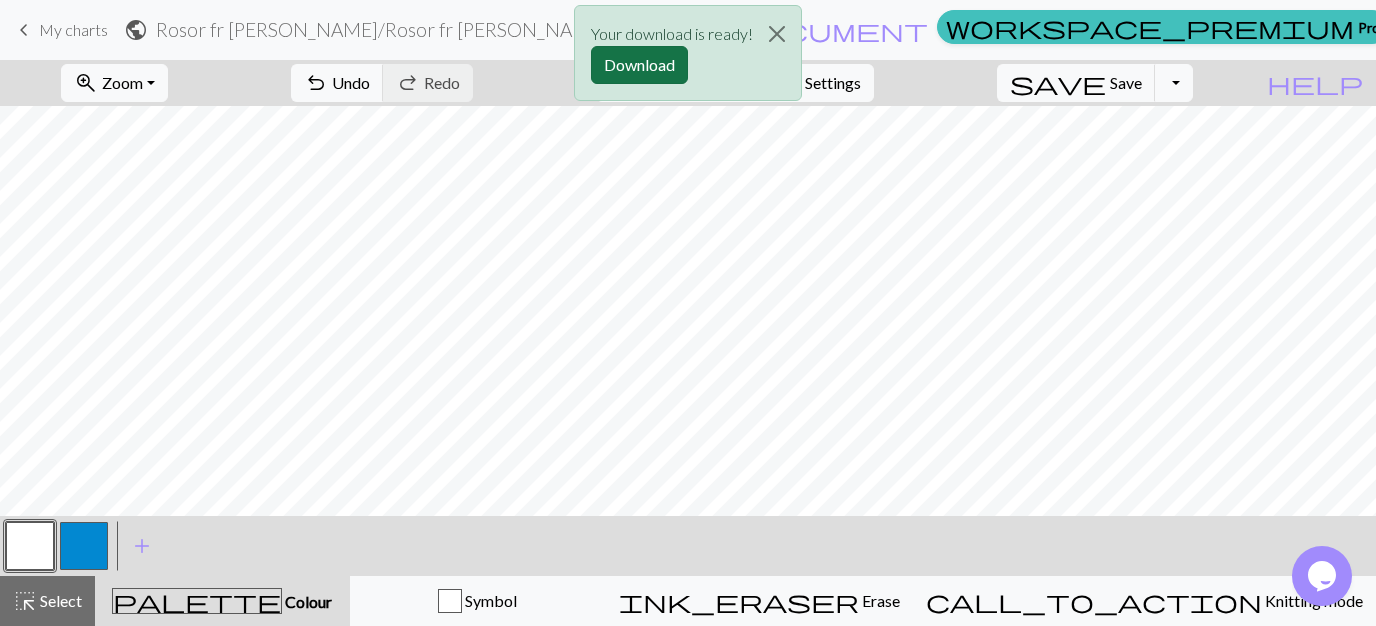 click on "Download" at bounding box center (639, 65) 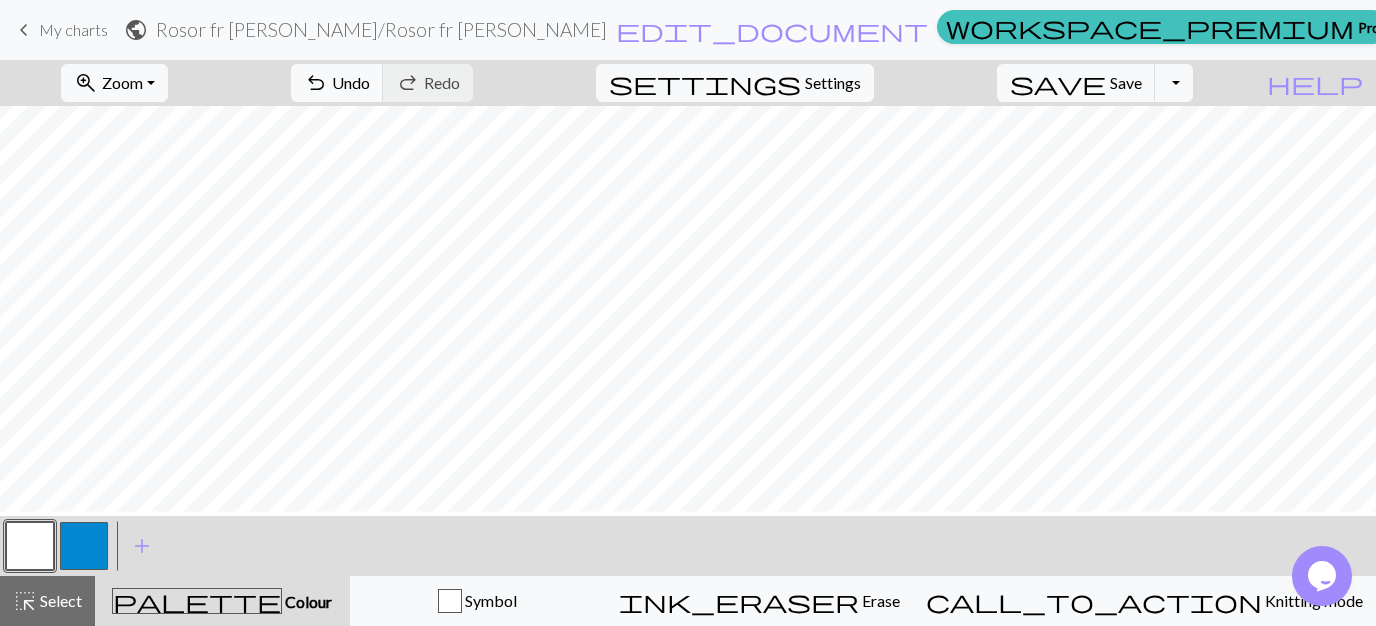 scroll, scrollTop: 116, scrollLeft: 0, axis: vertical 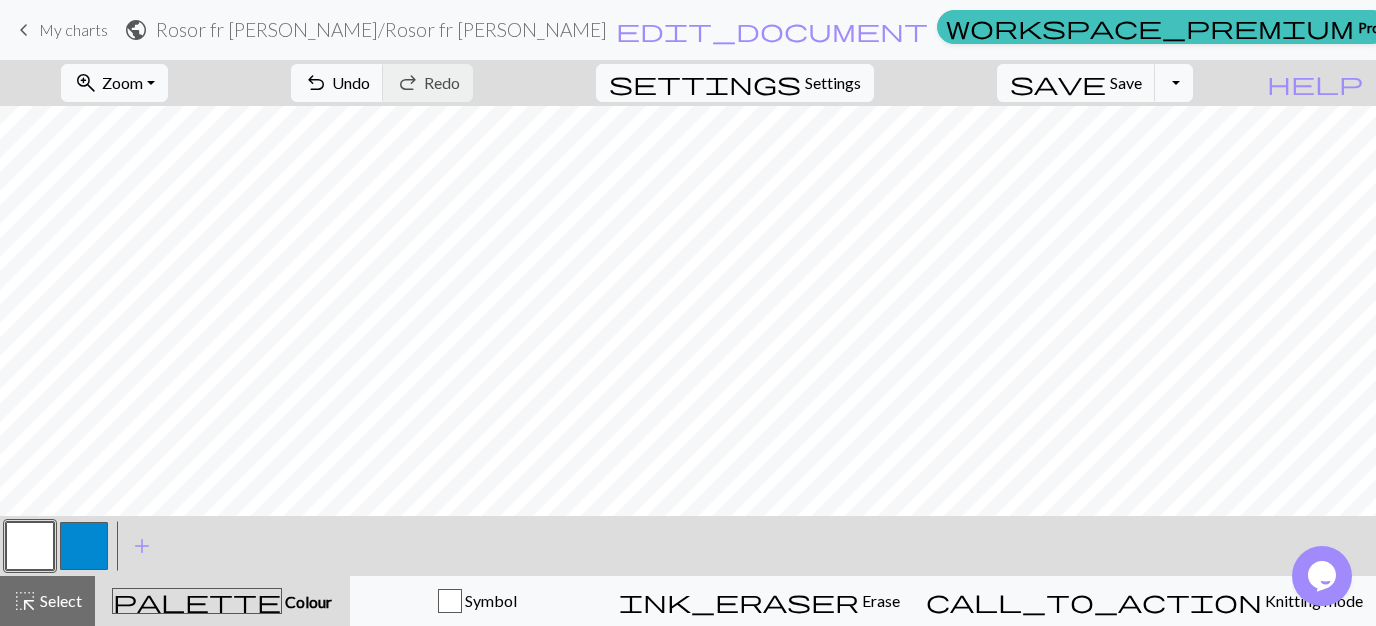 click at bounding box center [84, 546] 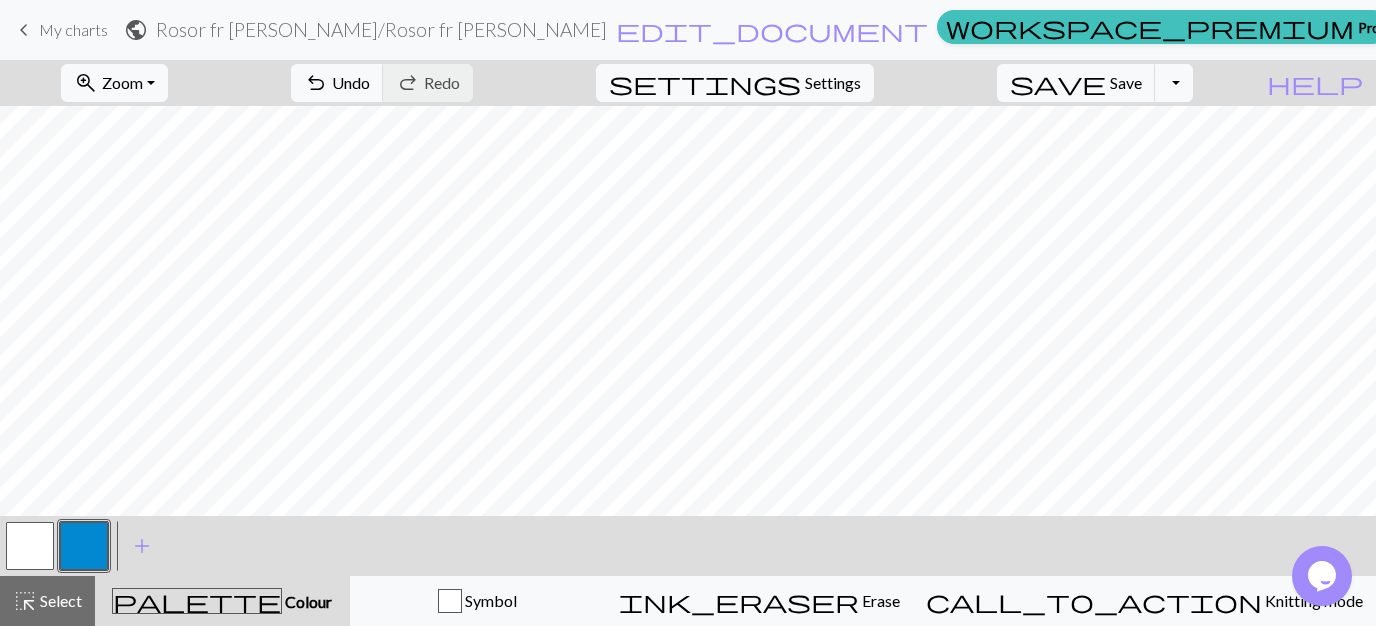 click at bounding box center (30, 546) 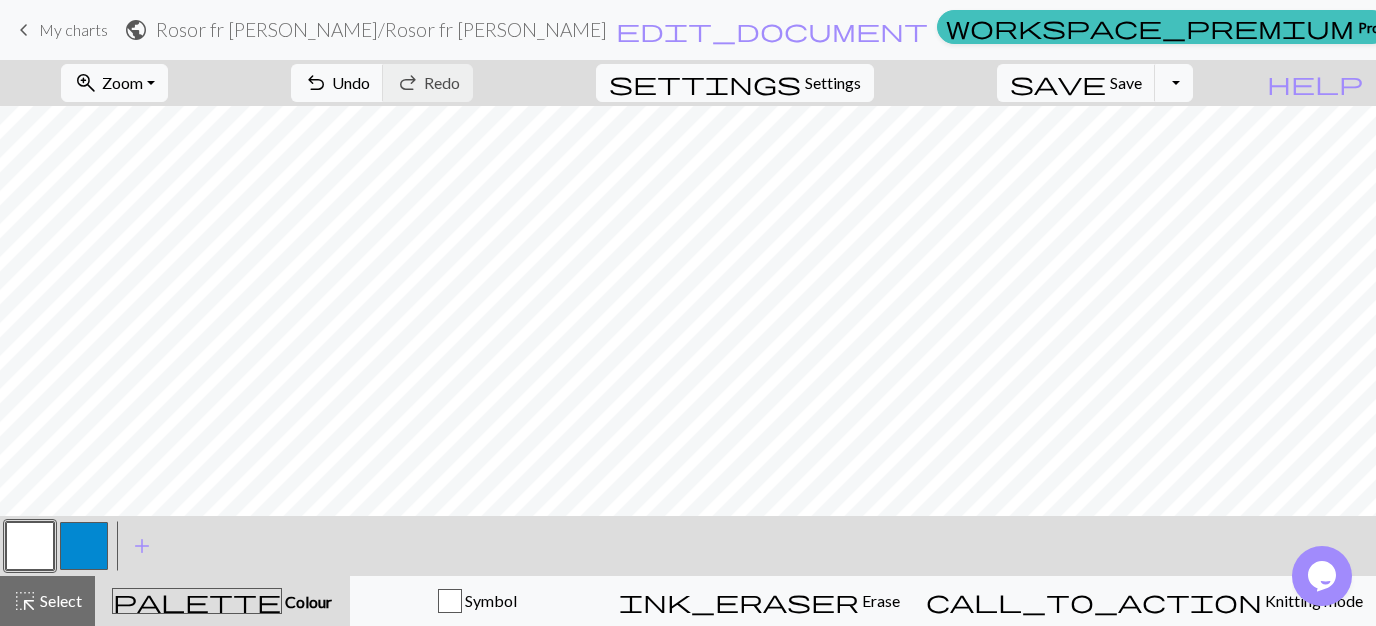 click at bounding box center [84, 546] 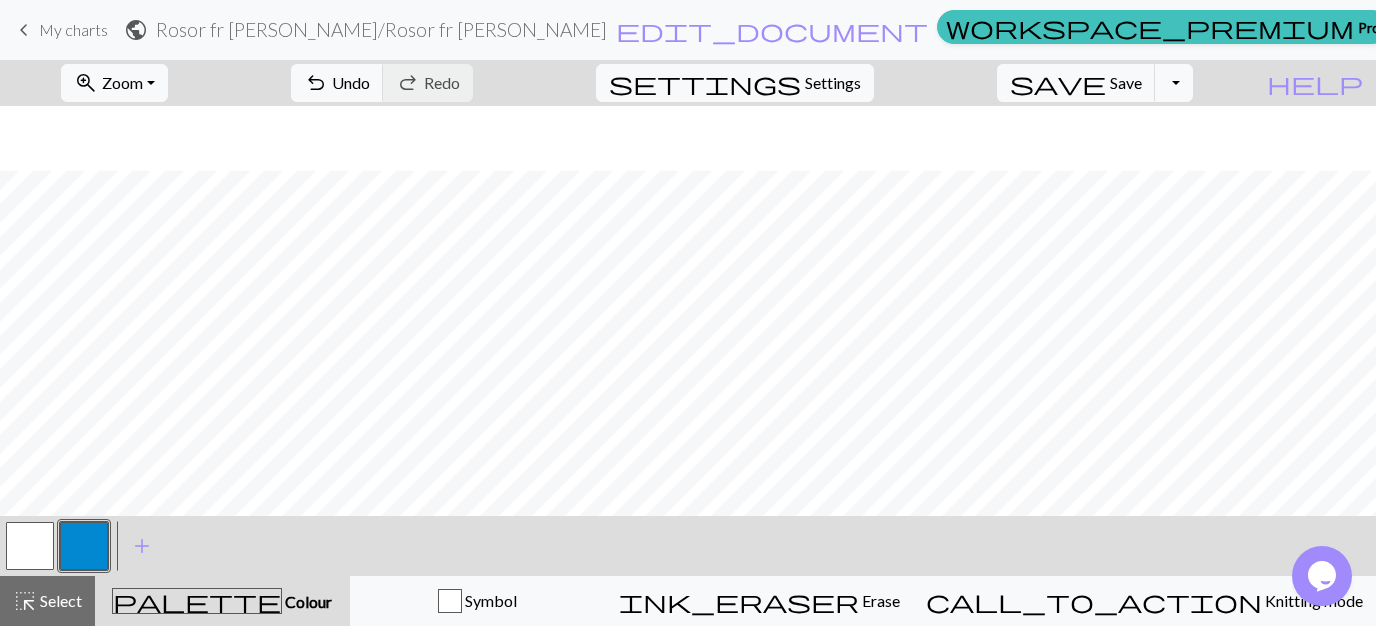 scroll, scrollTop: 0, scrollLeft: 0, axis: both 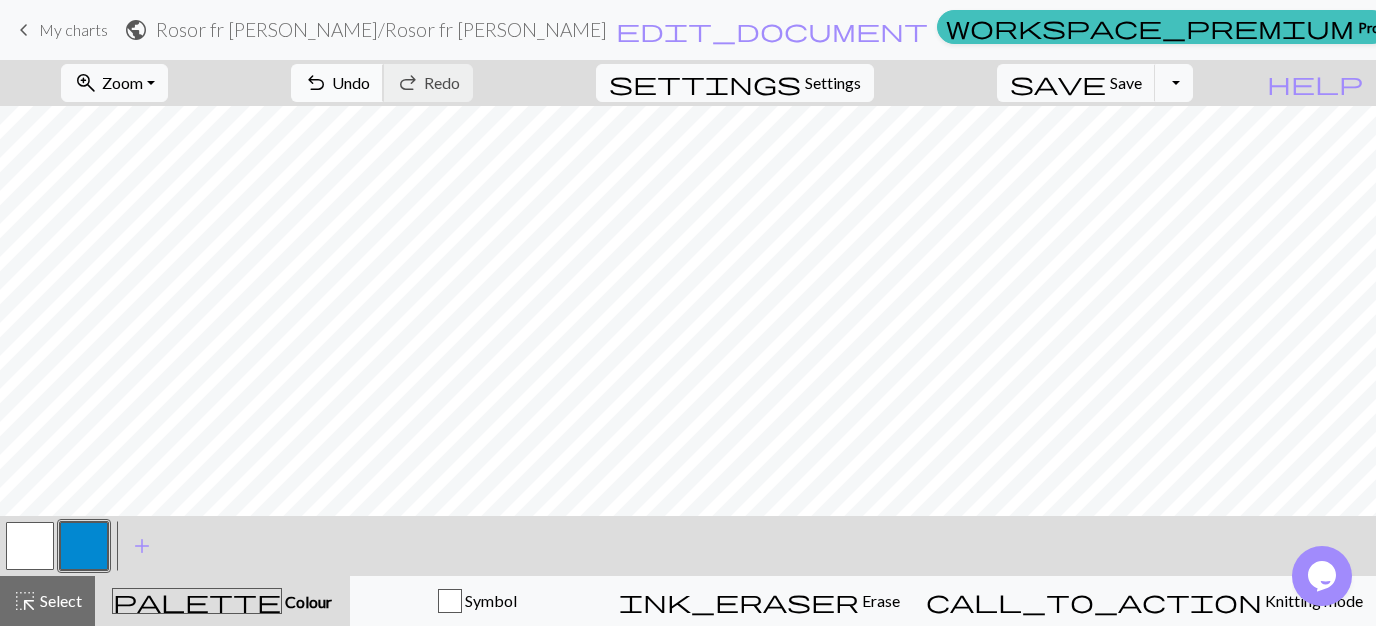 click on "Undo" at bounding box center [351, 82] 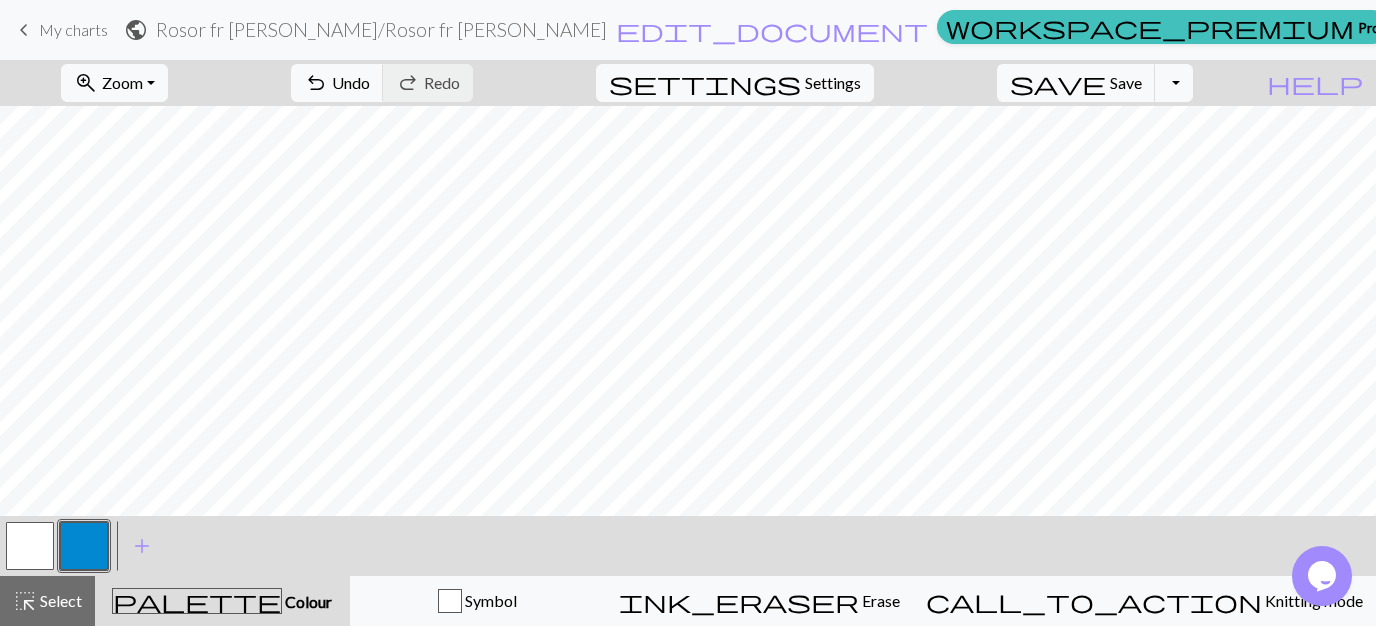drag, startPoint x: 29, startPoint y: 544, endPoint x: 40, endPoint y: 544, distance: 11 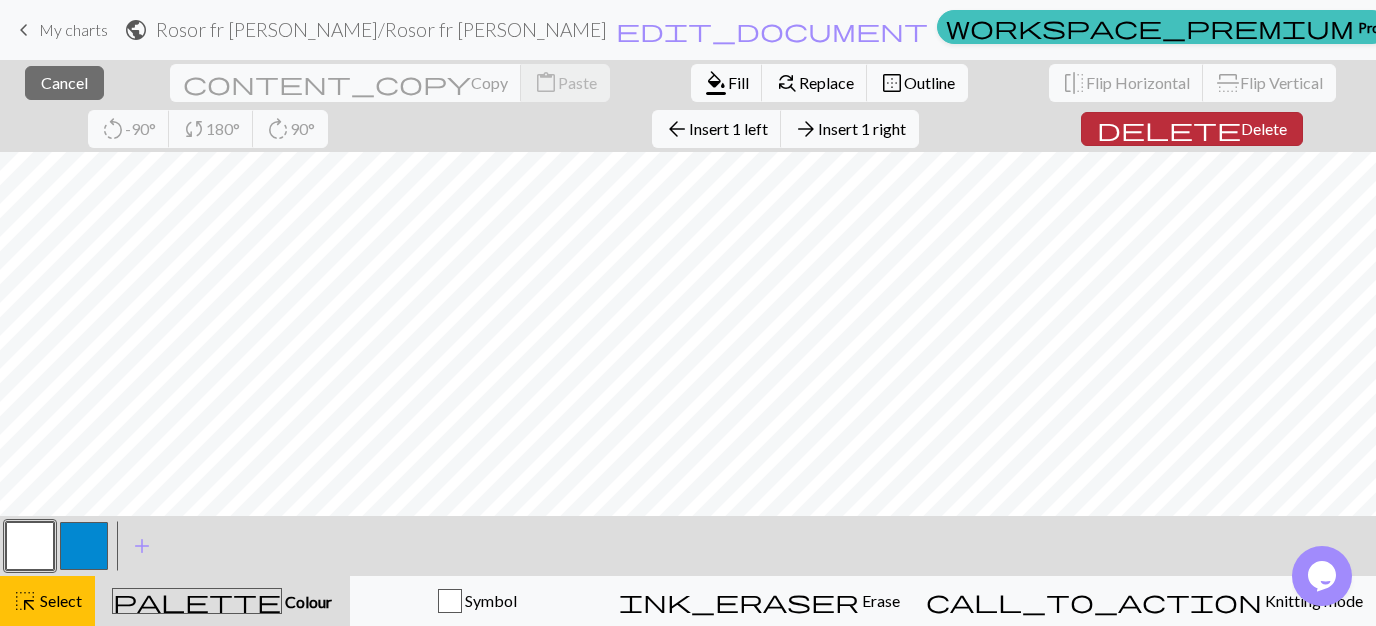 click on "Delete" at bounding box center (1264, 128) 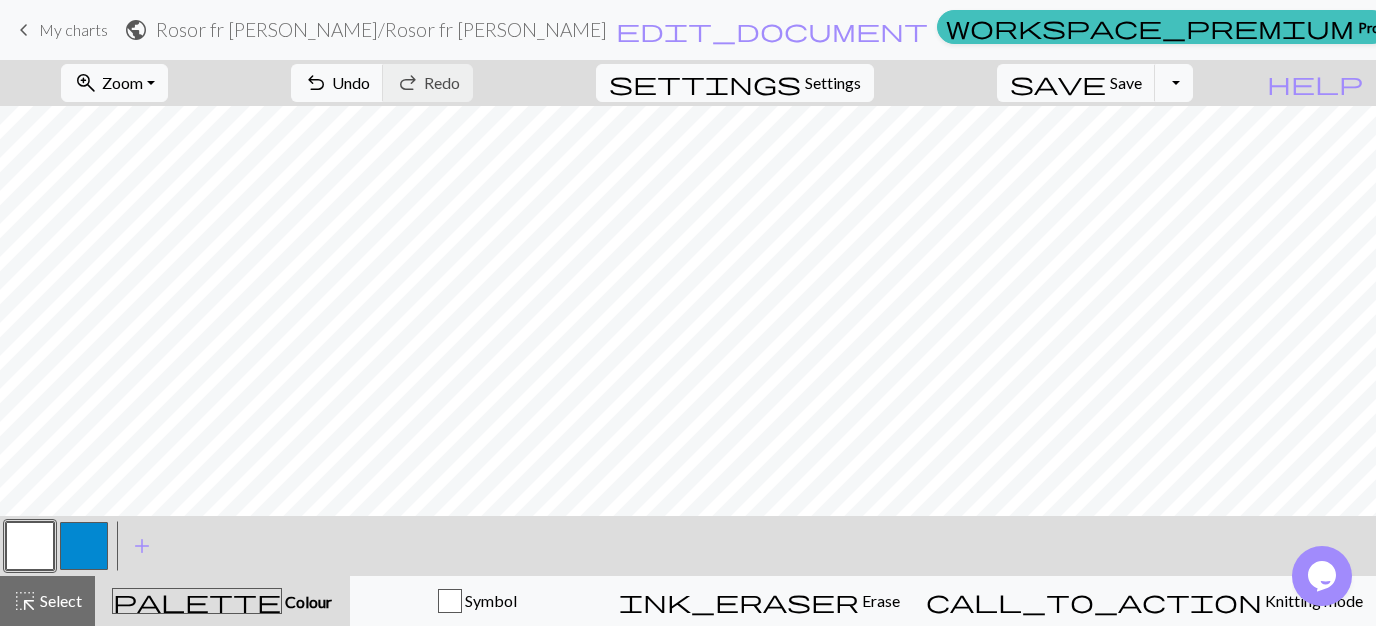 click at bounding box center (84, 546) 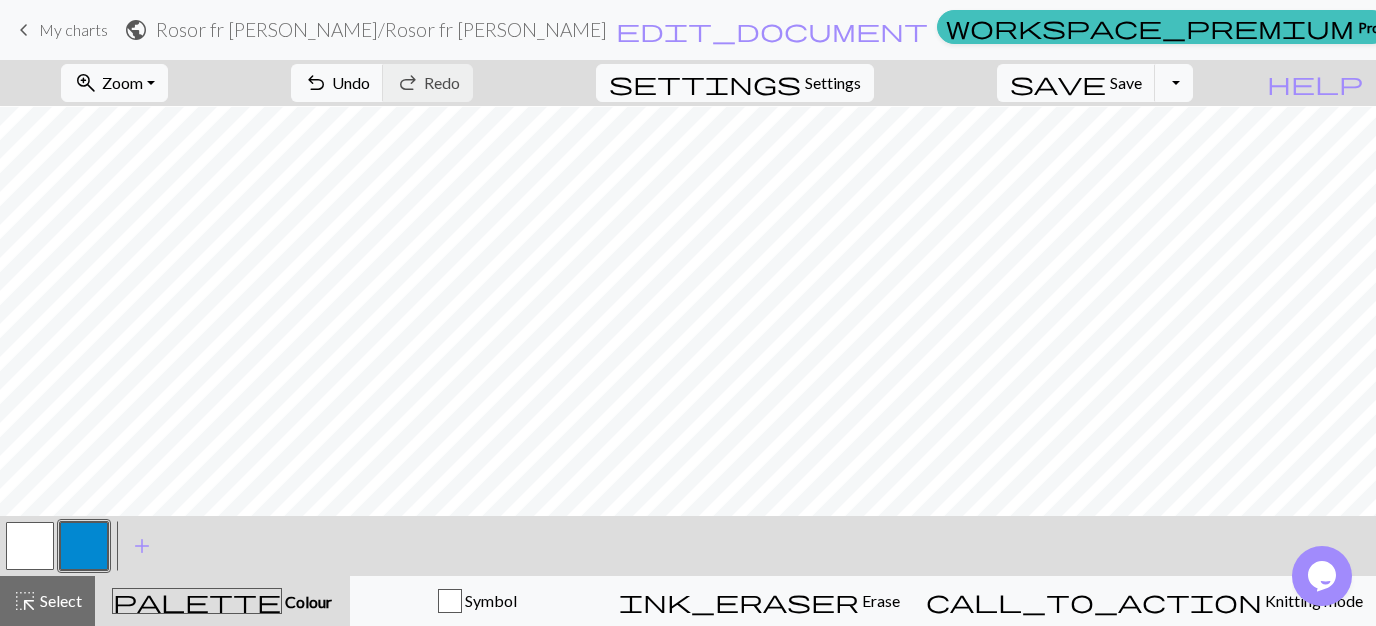 scroll, scrollTop: 232, scrollLeft: 0, axis: vertical 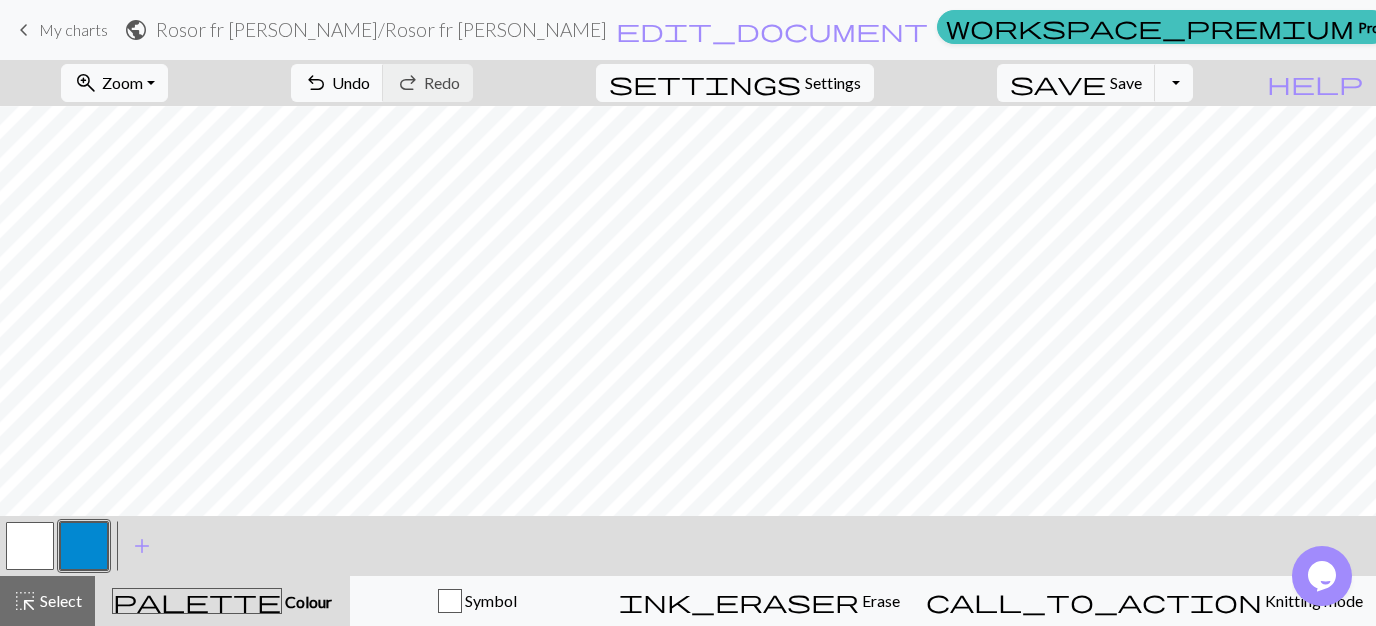 click at bounding box center [30, 546] 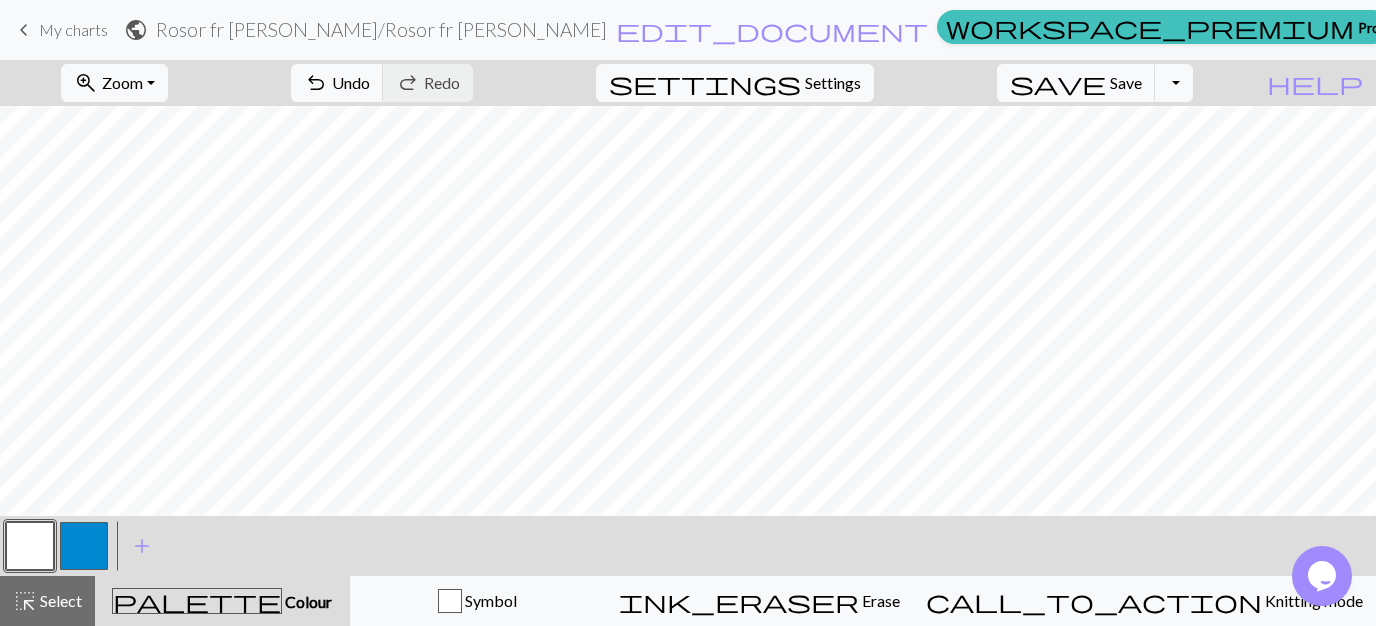 click at bounding box center [84, 546] 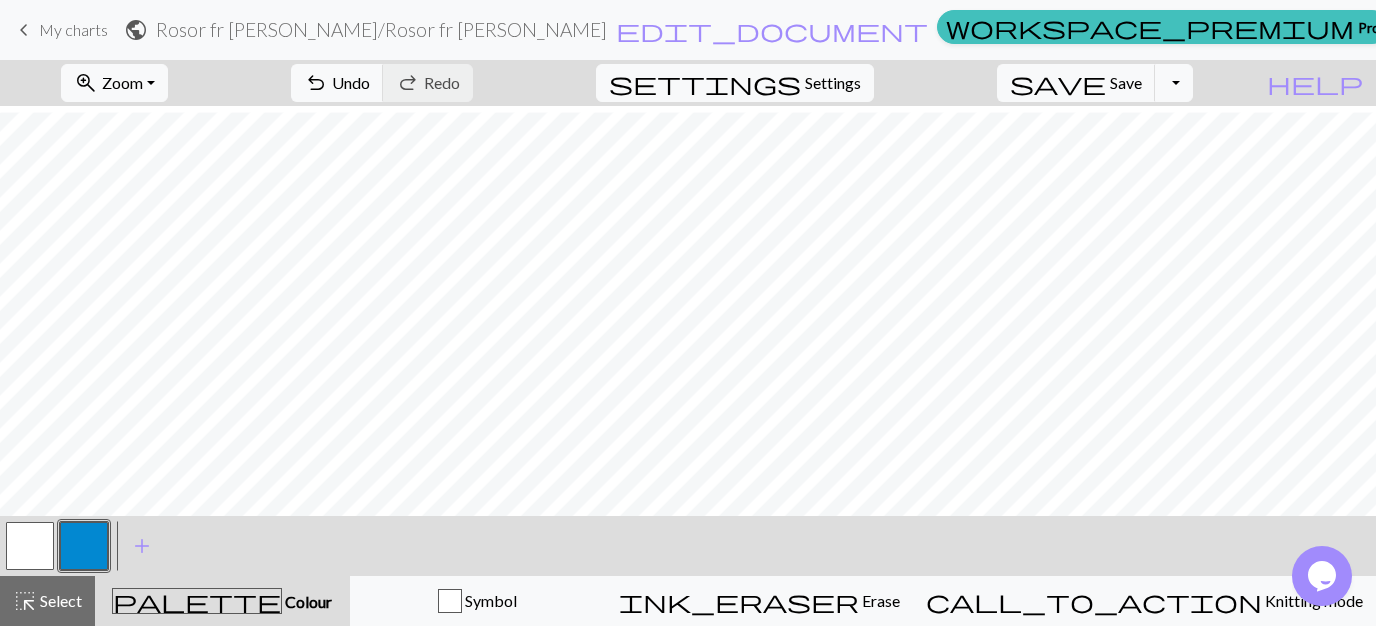 scroll, scrollTop: 238, scrollLeft: 0, axis: vertical 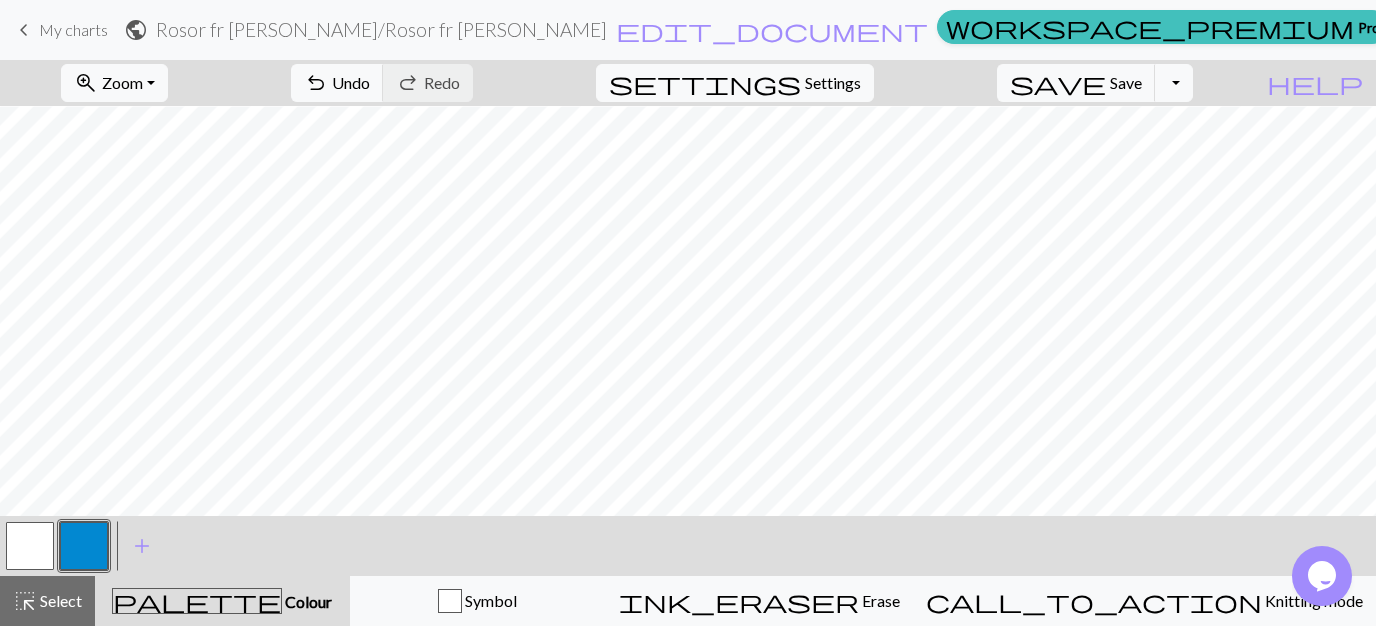 click at bounding box center (30, 546) 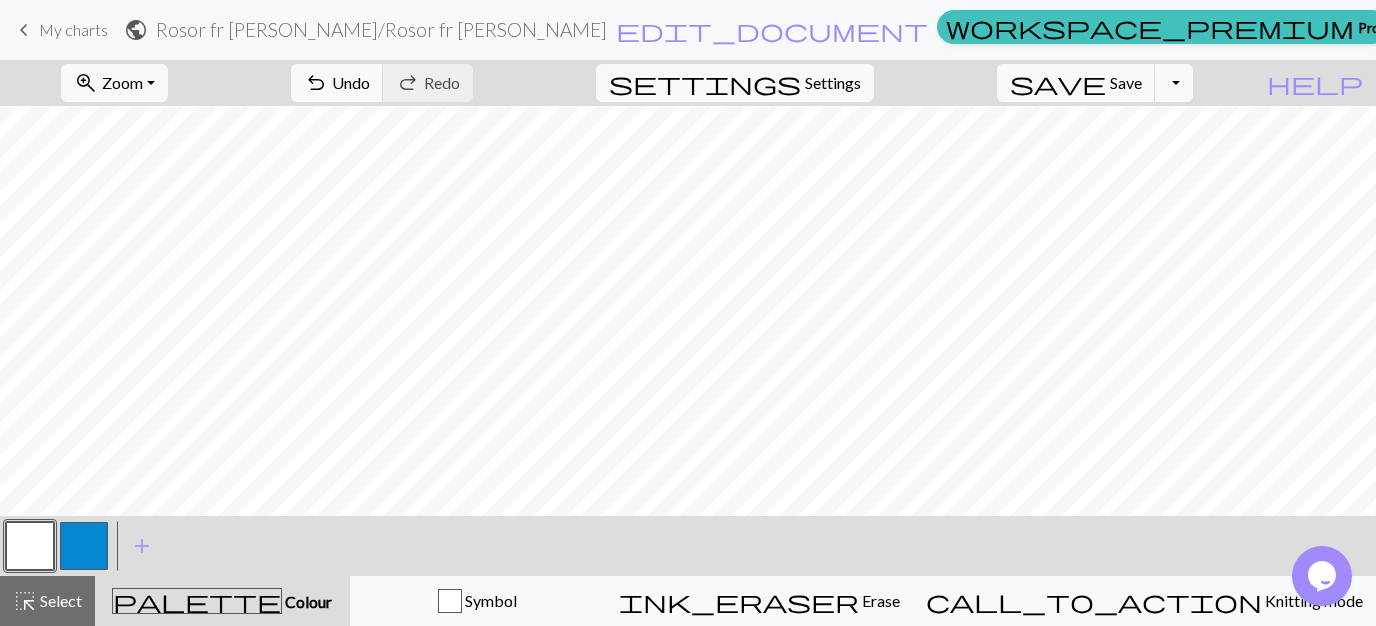drag, startPoint x: 79, startPoint y: 549, endPoint x: 100, endPoint y: 543, distance: 21.84033 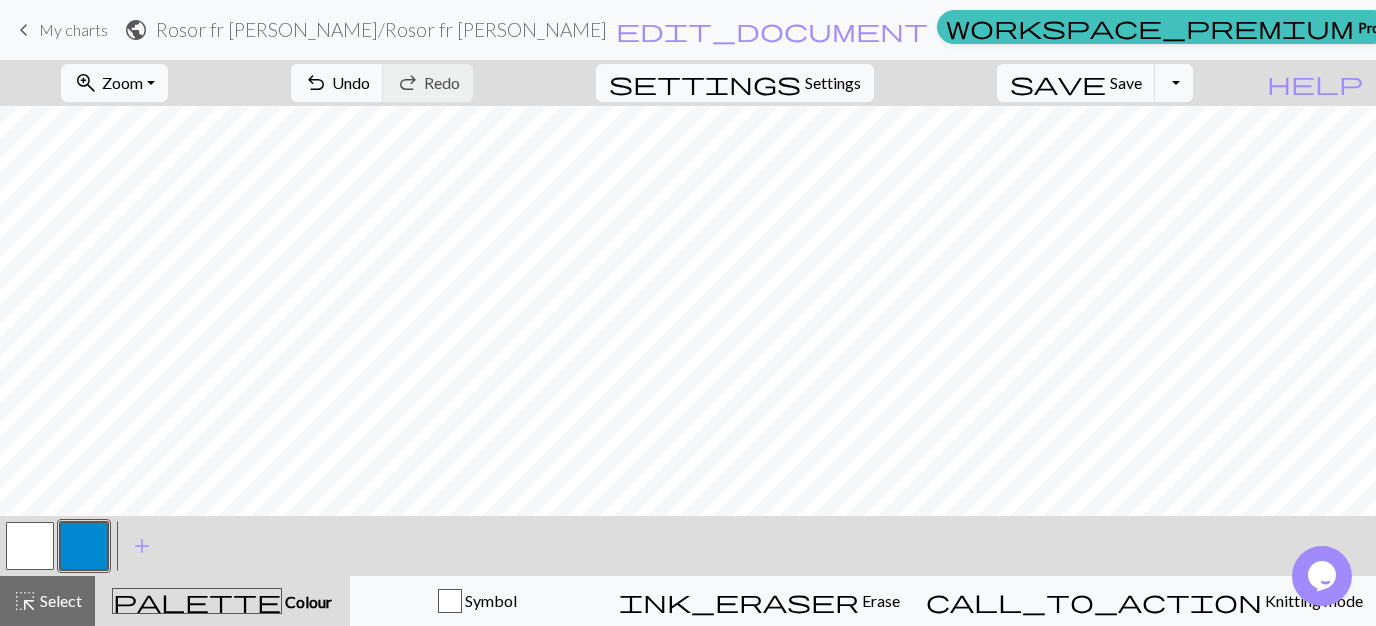 click at bounding box center [30, 546] 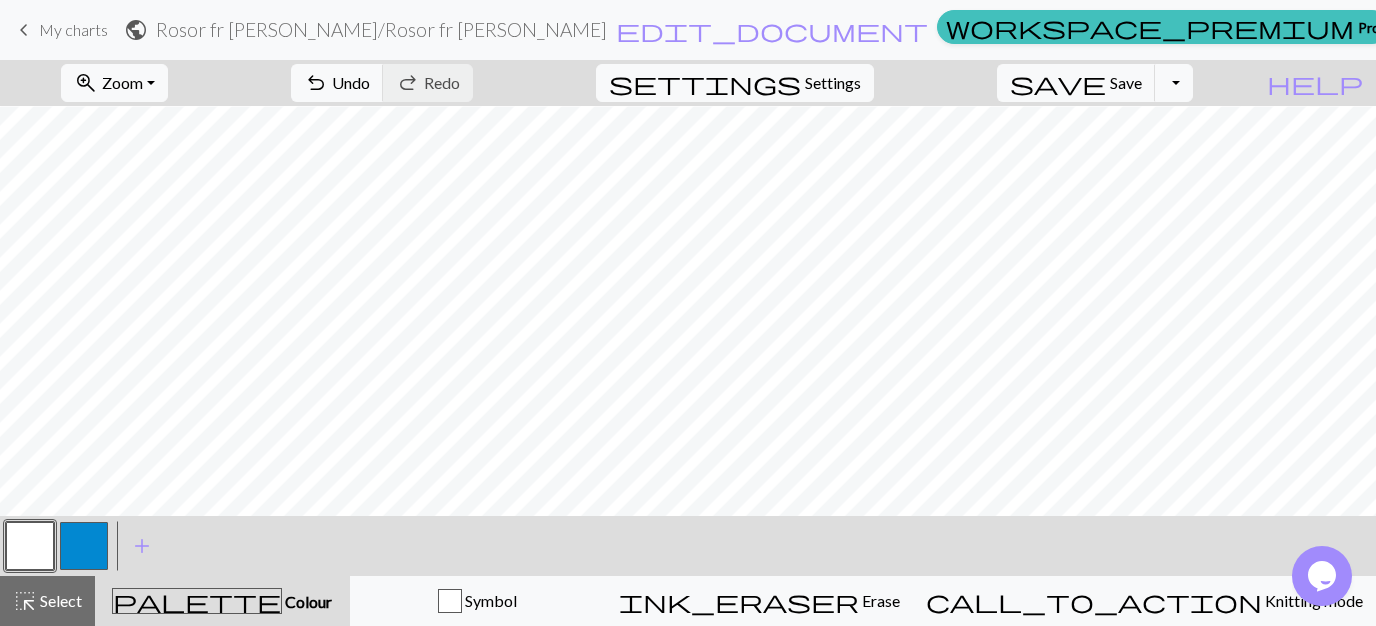 click at bounding box center [84, 546] 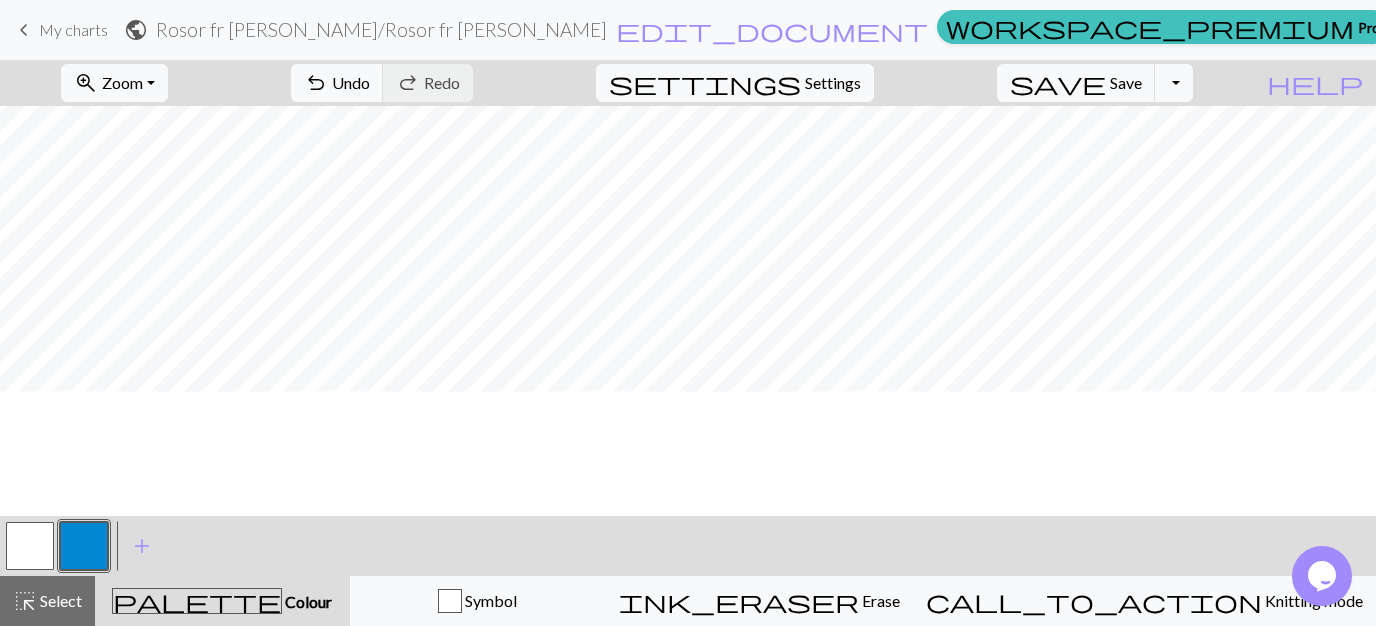 scroll, scrollTop: 0, scrollLeft: 0, axis: both 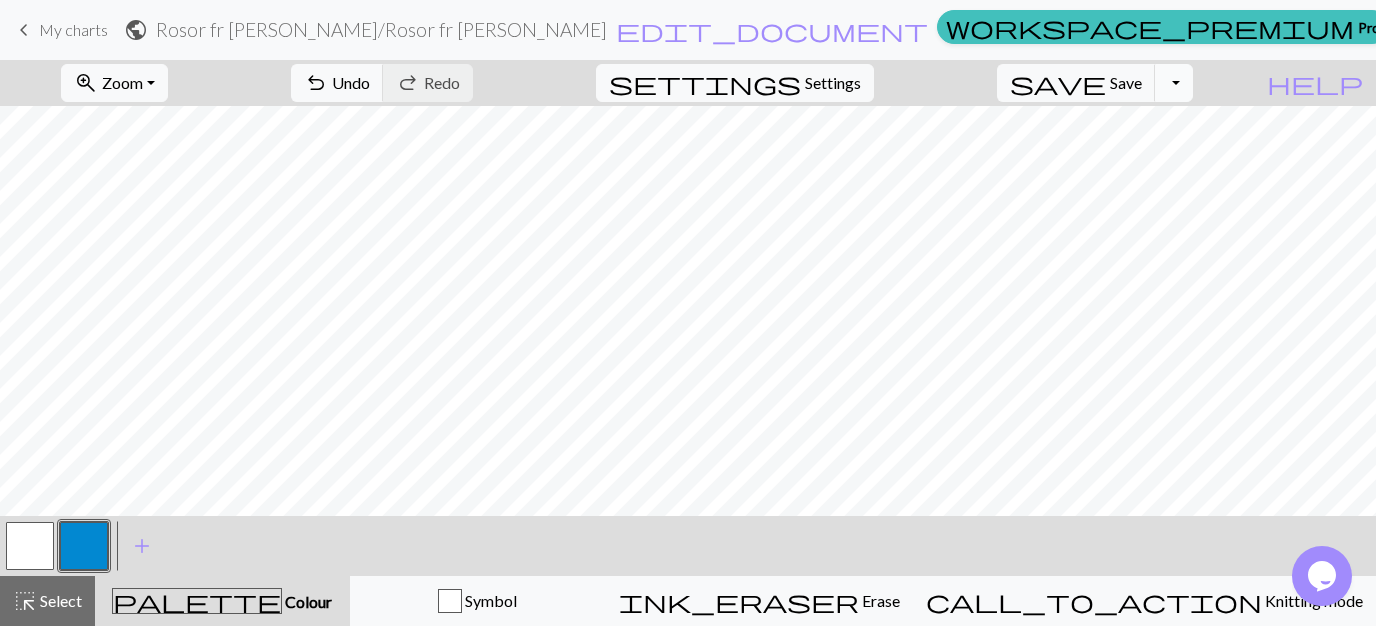 click on "Toggle Dropdown" at bounding box center (1174, 83) 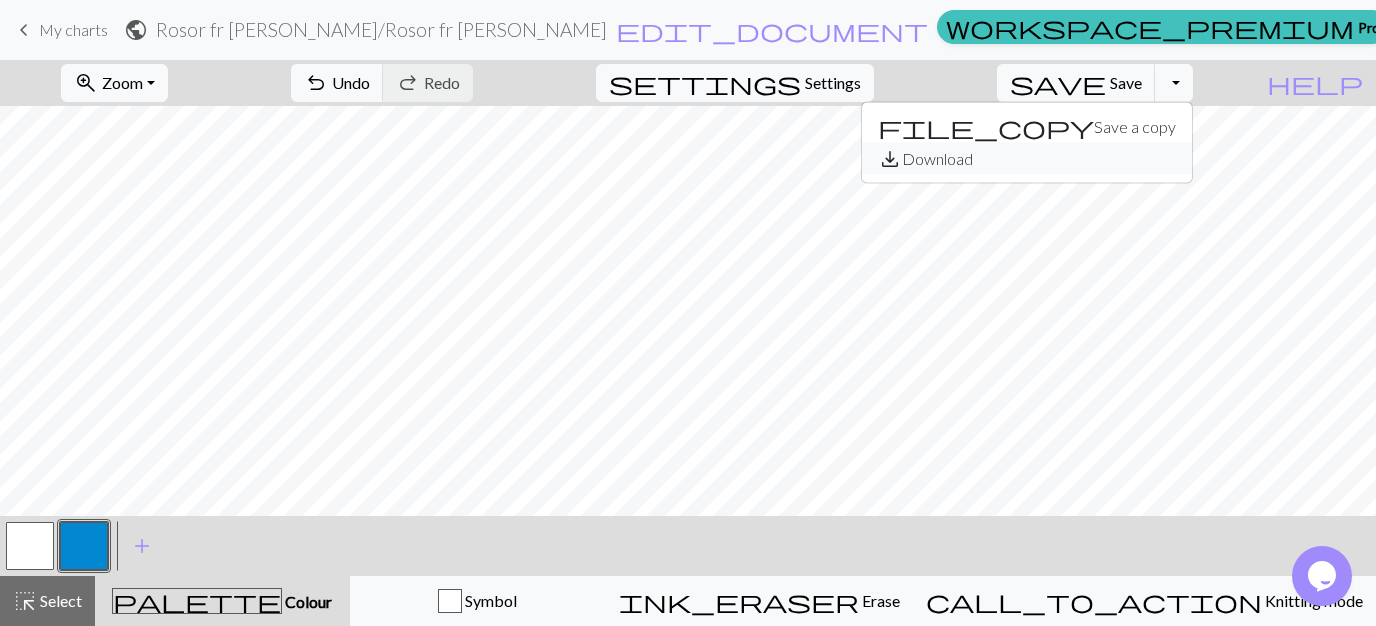 click on "save_alt  Download" at bounding box center [1027, 159] 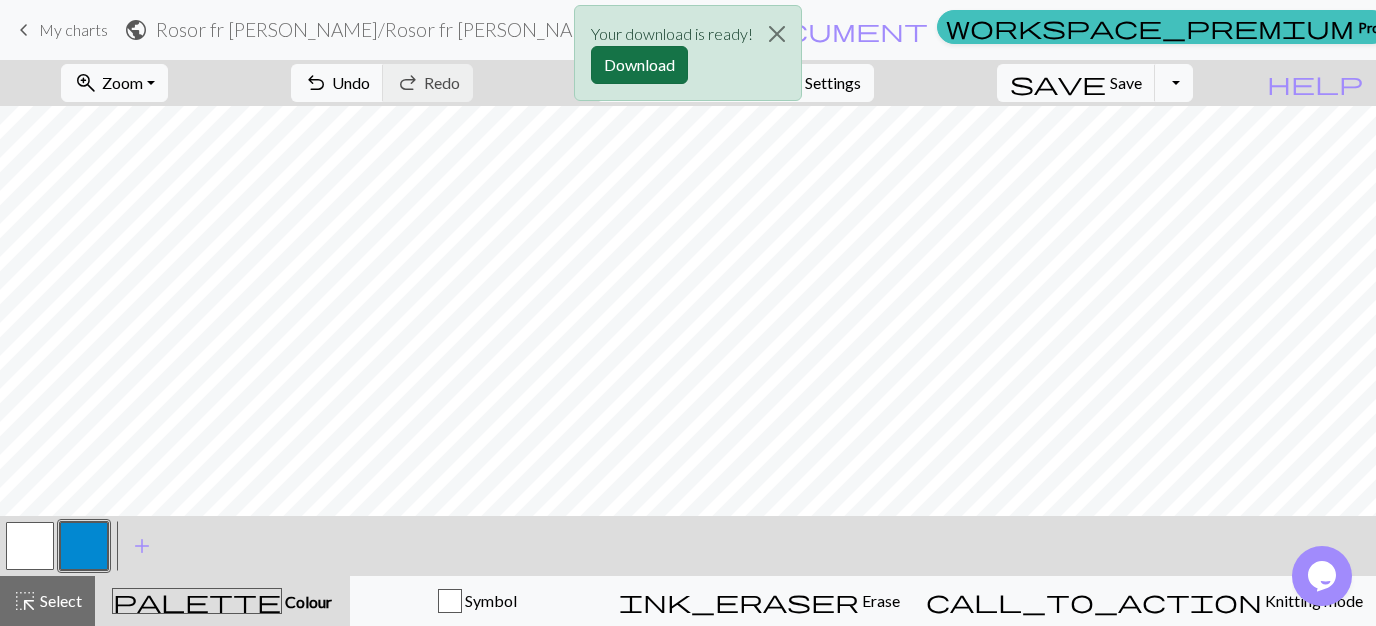 click on "Download" at bounding box center (639, 65) 